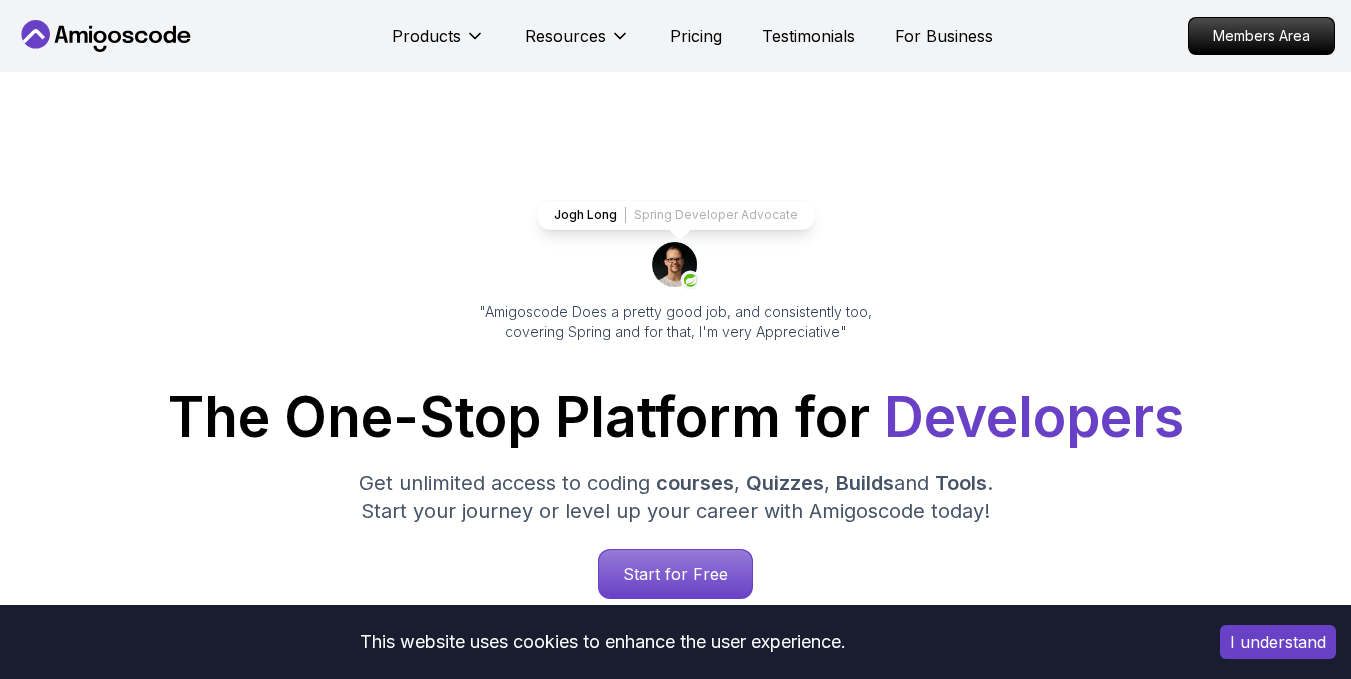 scroll, scrollTop: 1625, scrollLeft: 0, axis: vertical 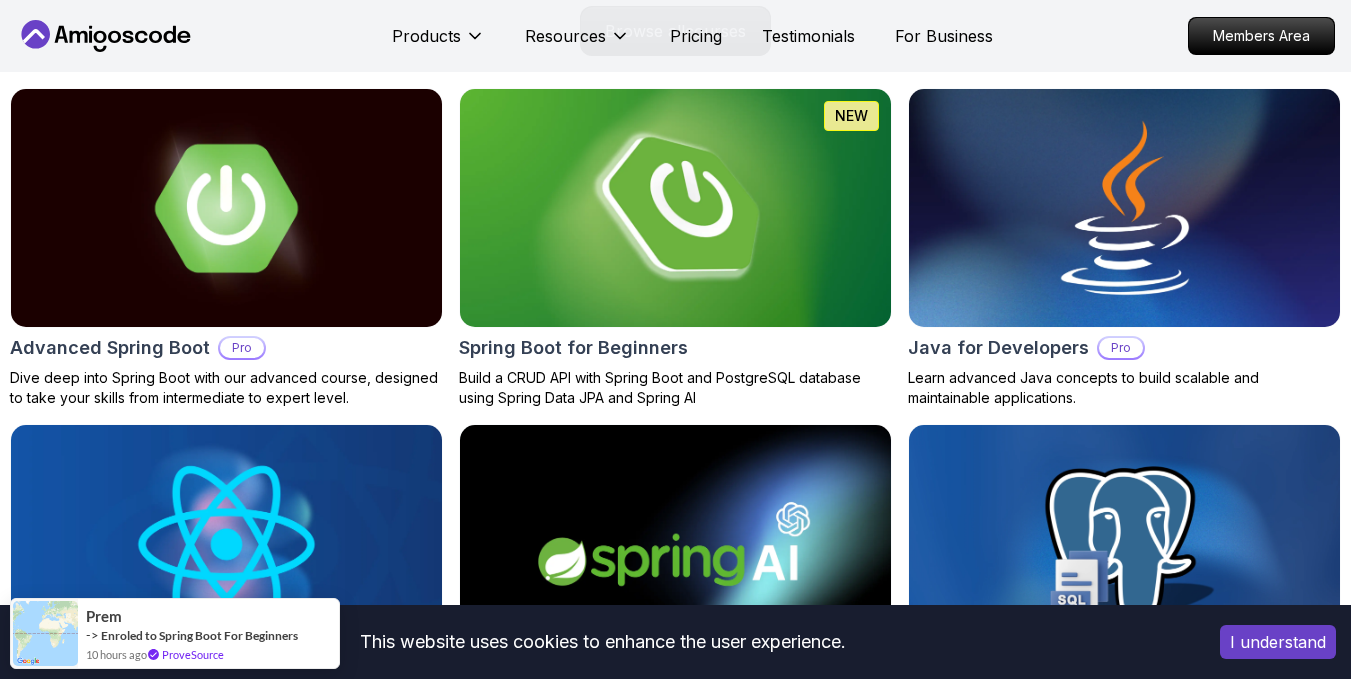 click at bounding box center [675, 208] 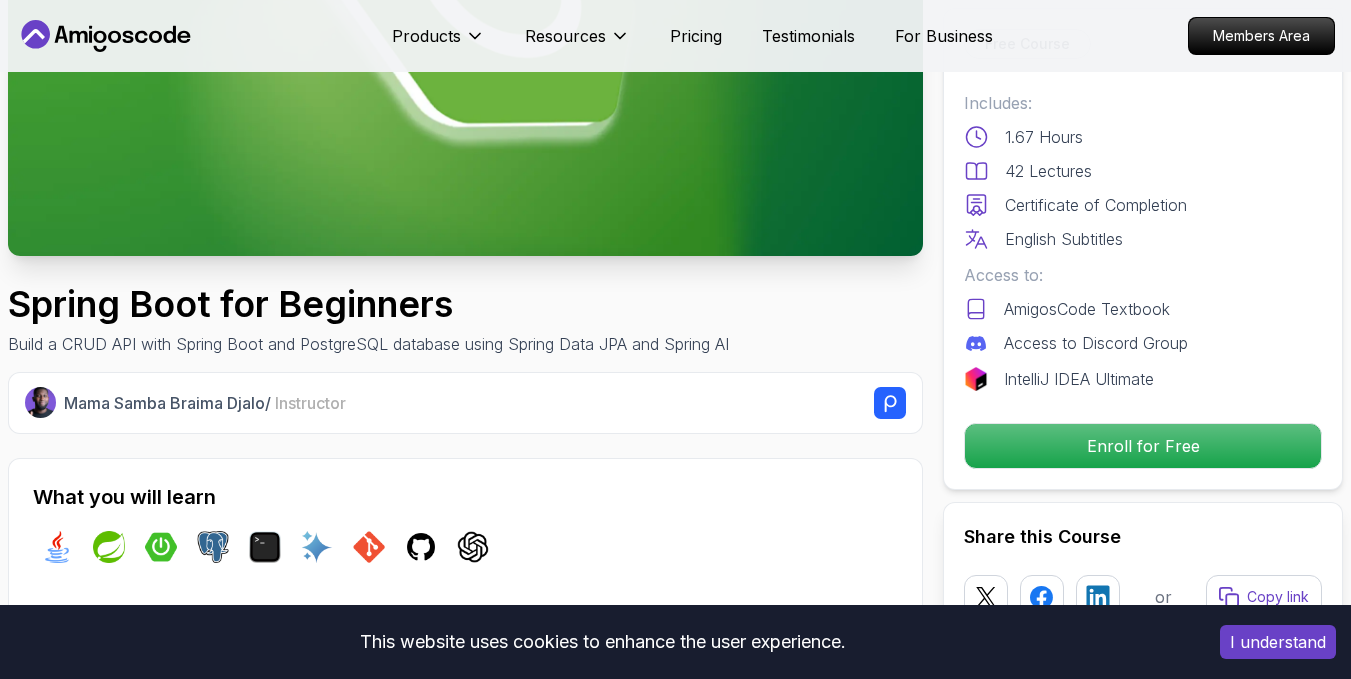 scroll, scrollTop: 382, scrollLeft: 0, axis: vertical 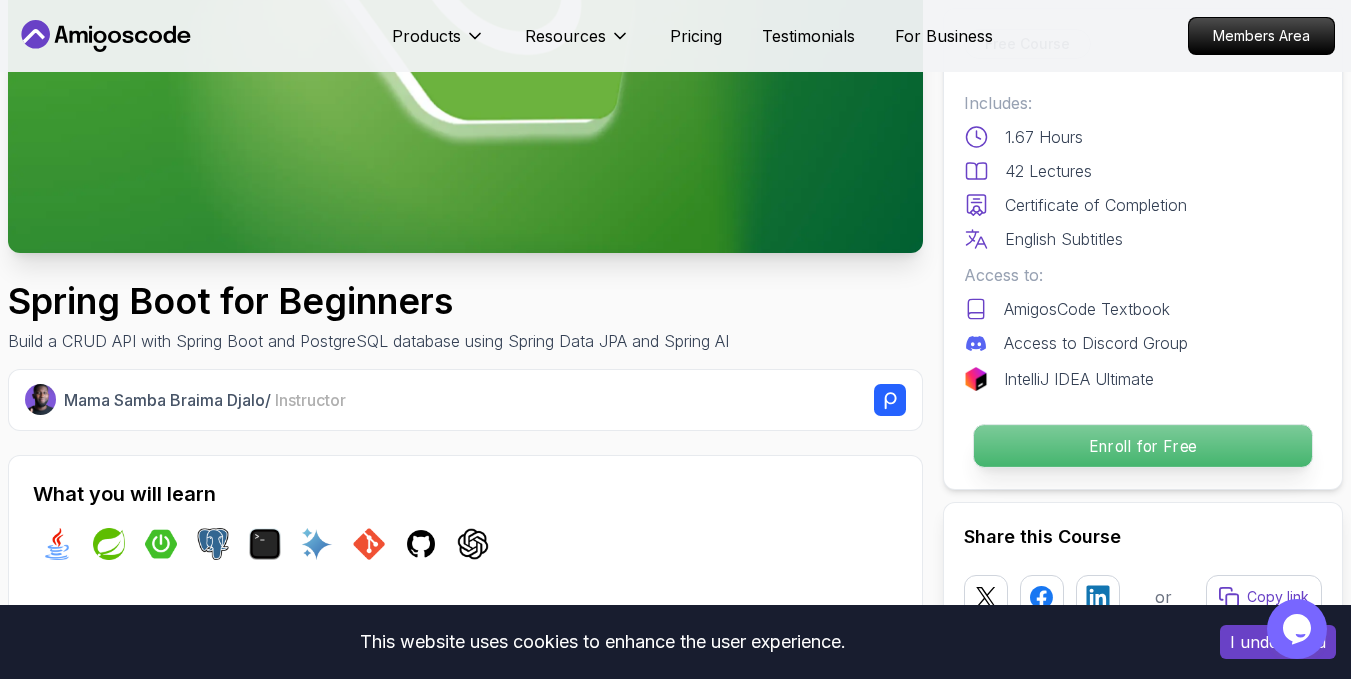 click on "Enroll for Free" at bounding box center (1143, 446) 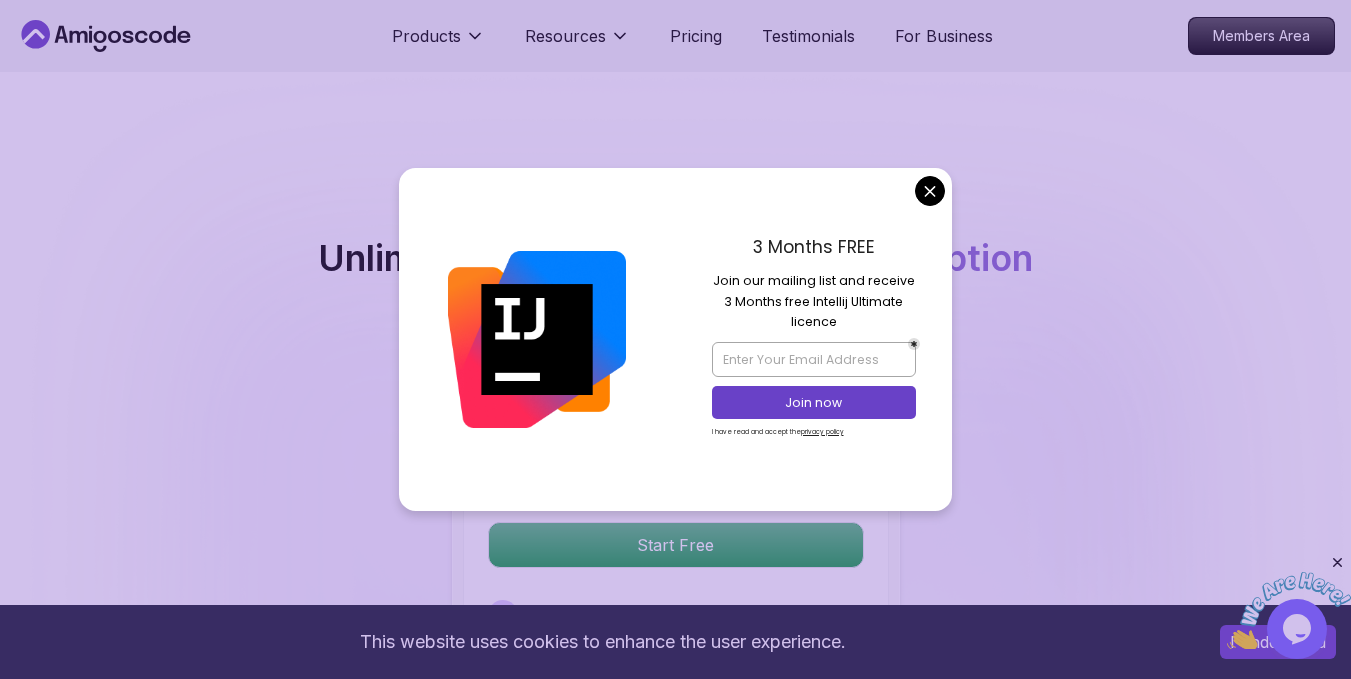scroll, scrollTop: 3971, scrollLeft: 0, axis: vertical 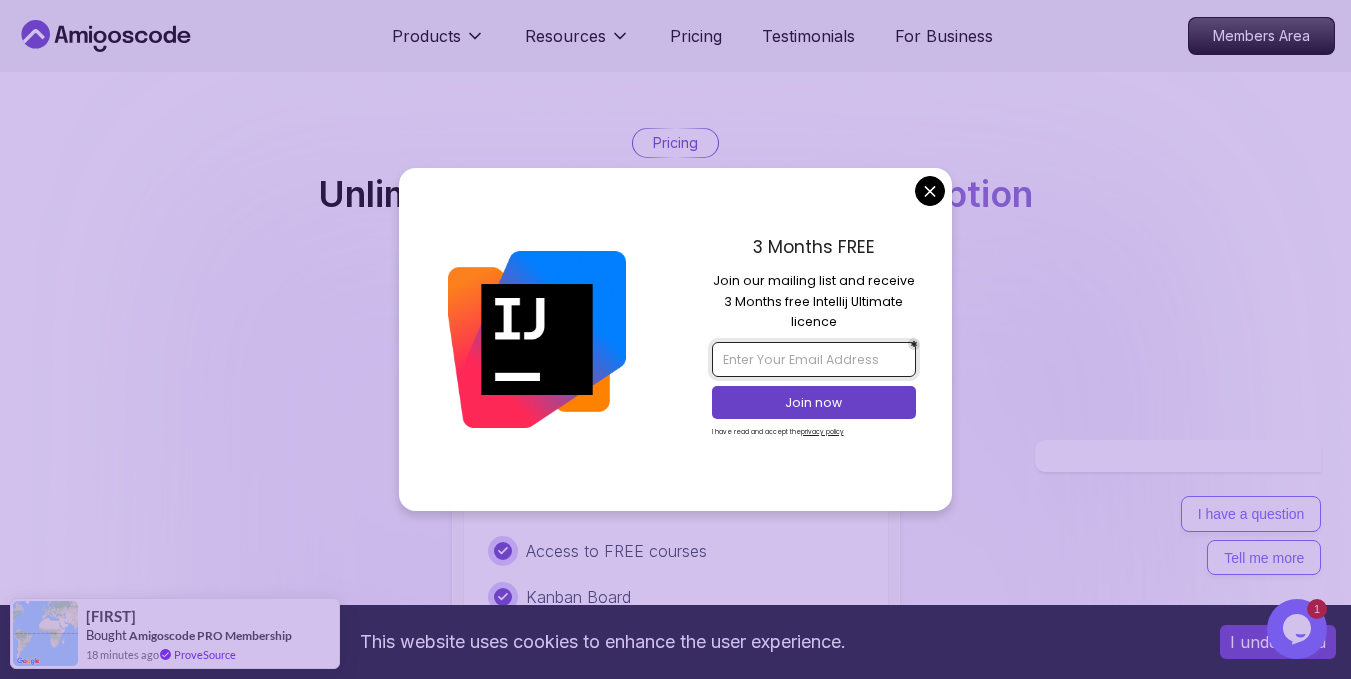 click at bounding box center [814, 359] 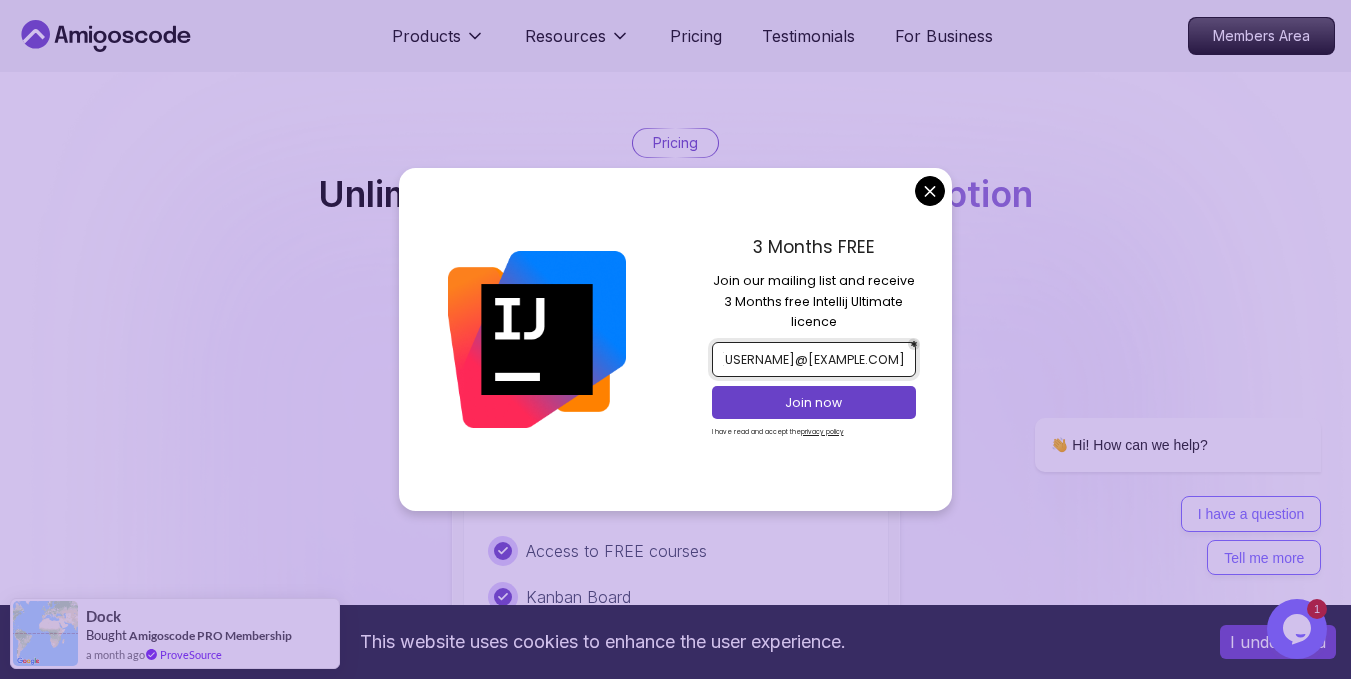 scroll, scrollTop: 0, scrollLeft: 17, axis: horizontal 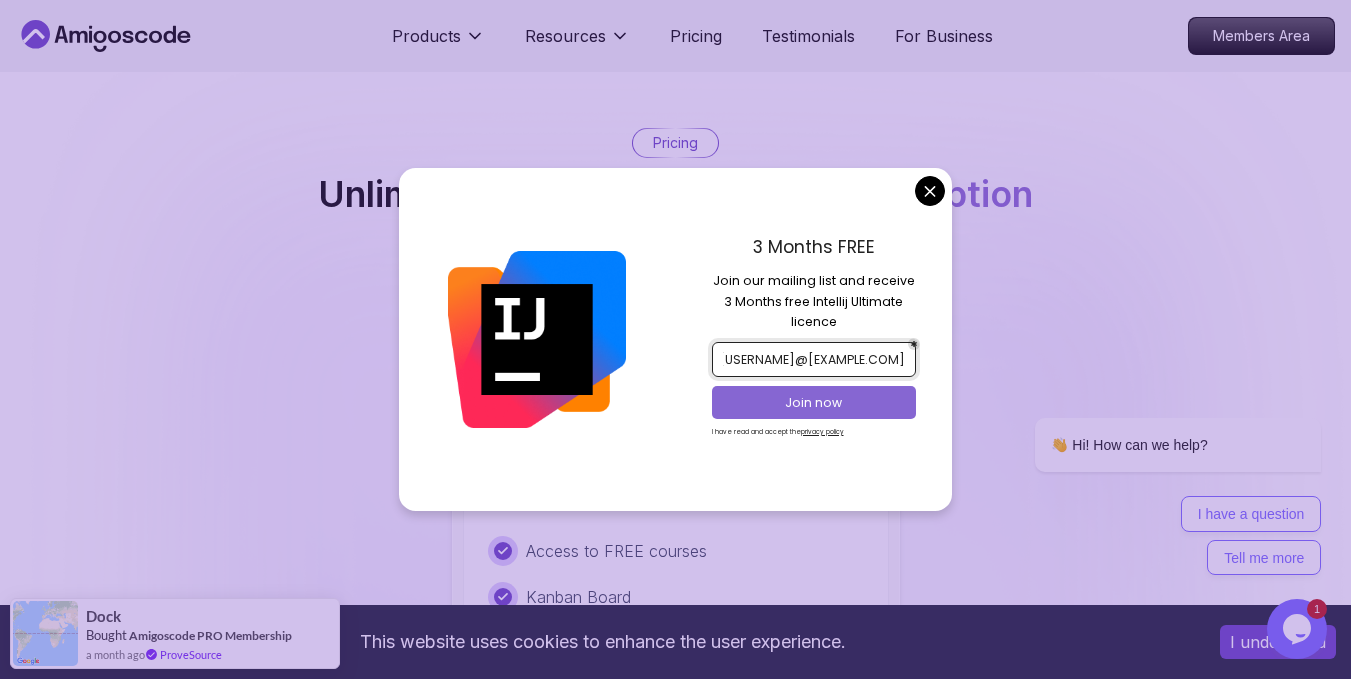 type on "[USERNAME]@[EXAMPLE.COM]" 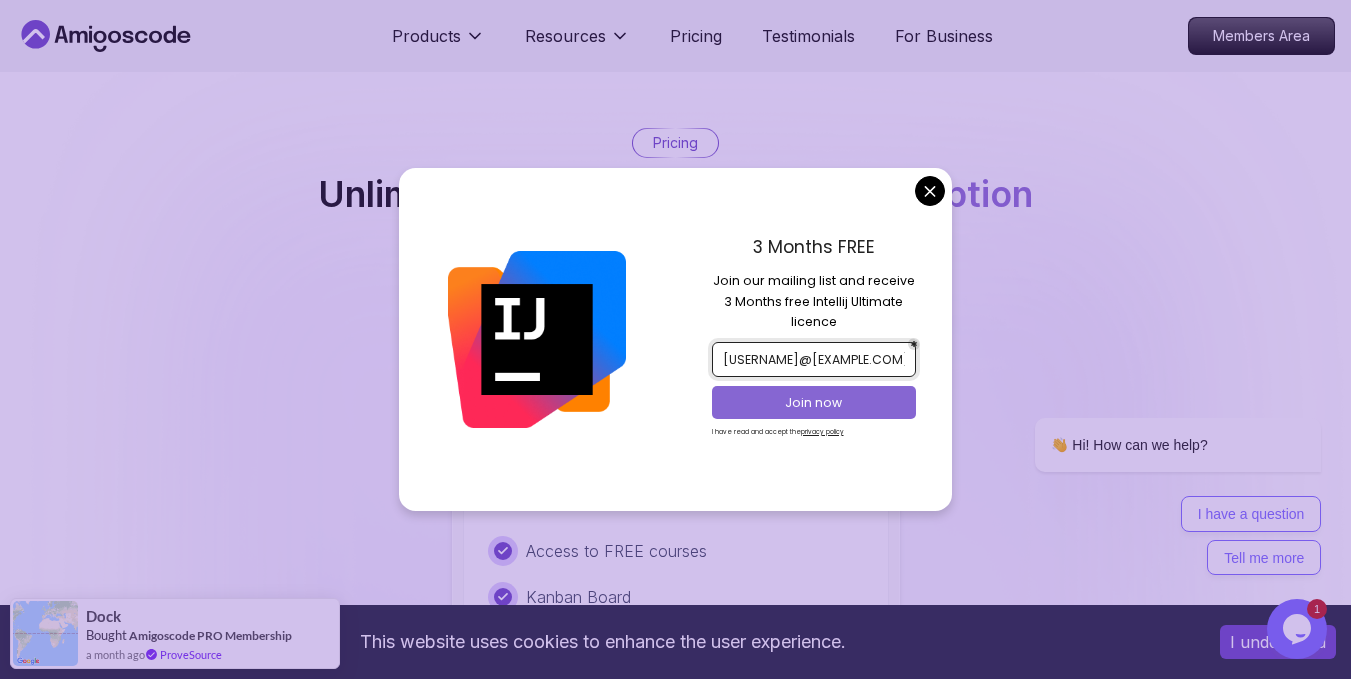 click on "Join now" at bounding box center [814, 403] 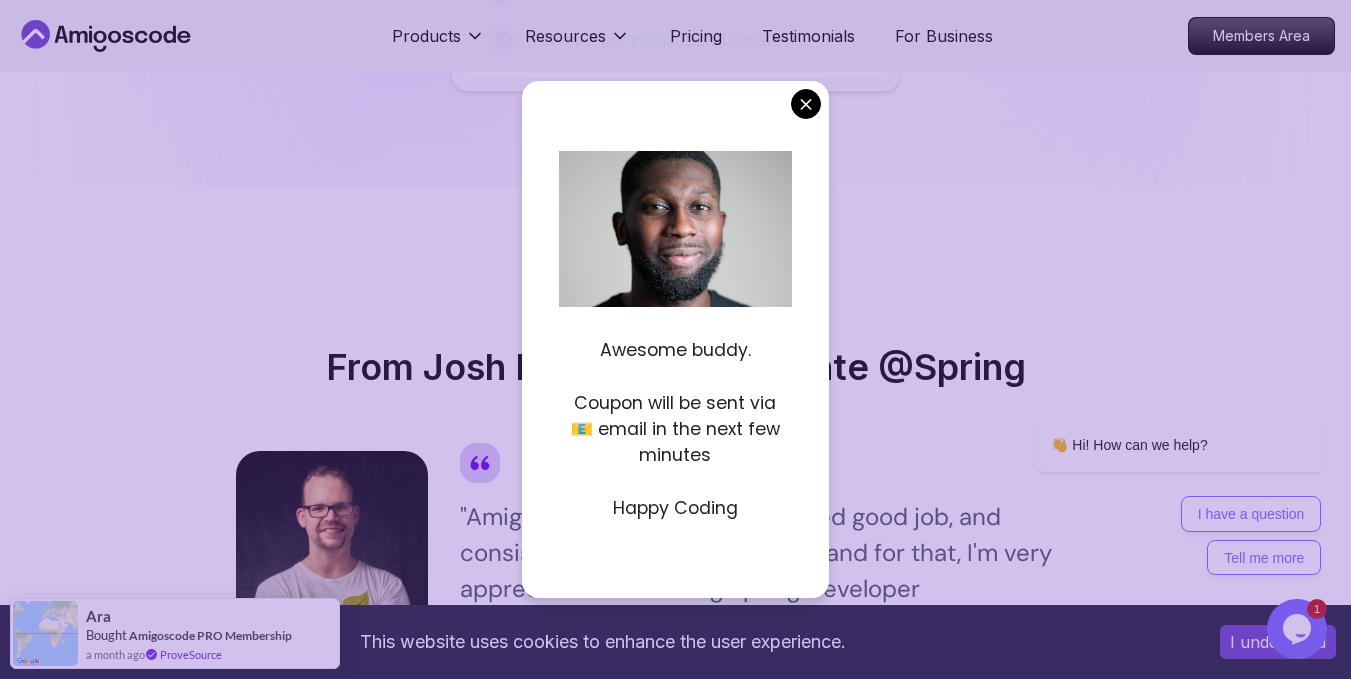 scroll, scrollTop: 4713, scrollLeft: 0, axis: vertical 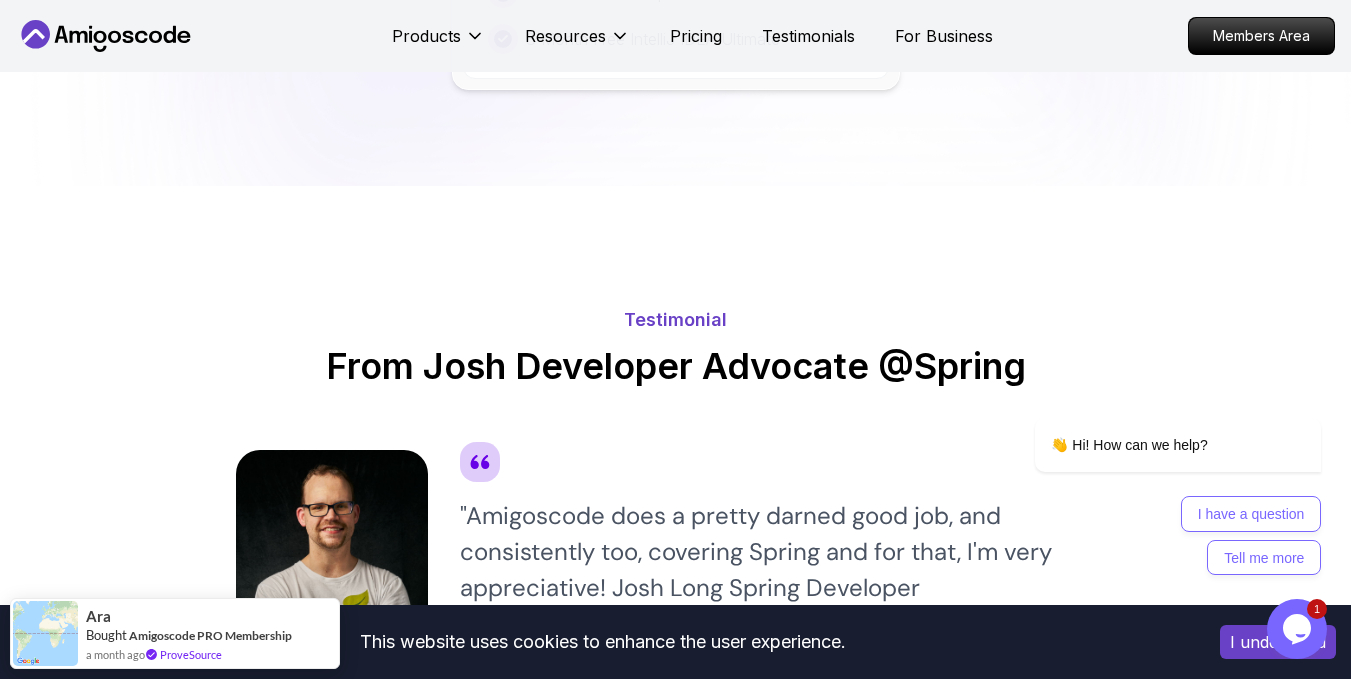 click on "This website uses cookies to enhance the user experience. I understand Products Resources Pricing Testimonials For Business Members Area Products Resources Pricing Testimonials For Business Members Area Spring Boot for Beginners Build a CRUD API with Spring Boot and PostgreSQL database using Spring Data JPA and Spring AI [FIRST] [LAST]  /   Instructor Free Course Includes: 1.67 Hours 42 Lectures Certificate of Completion English Subtitles Access to: AmigosCode Textbook Access to Discord Group IntelliJ IDEA Ultimate Enroll for Free Share this Course or Copy link Got a Team of 5 or More? With one subscription, give your entire team access to all courses and features. Check our Business Plan [FIRST] [LAST]  /   Instructor What you will learn java spring spring-boot postgres terminal ai git github chatgpt The Basics of Spring - Learn the fundamental concepts and features of the Spring framework. Spring Boot - Understand how to use Spring Boot to simplify the development of Spring applications." at bounding box center [675, 353] 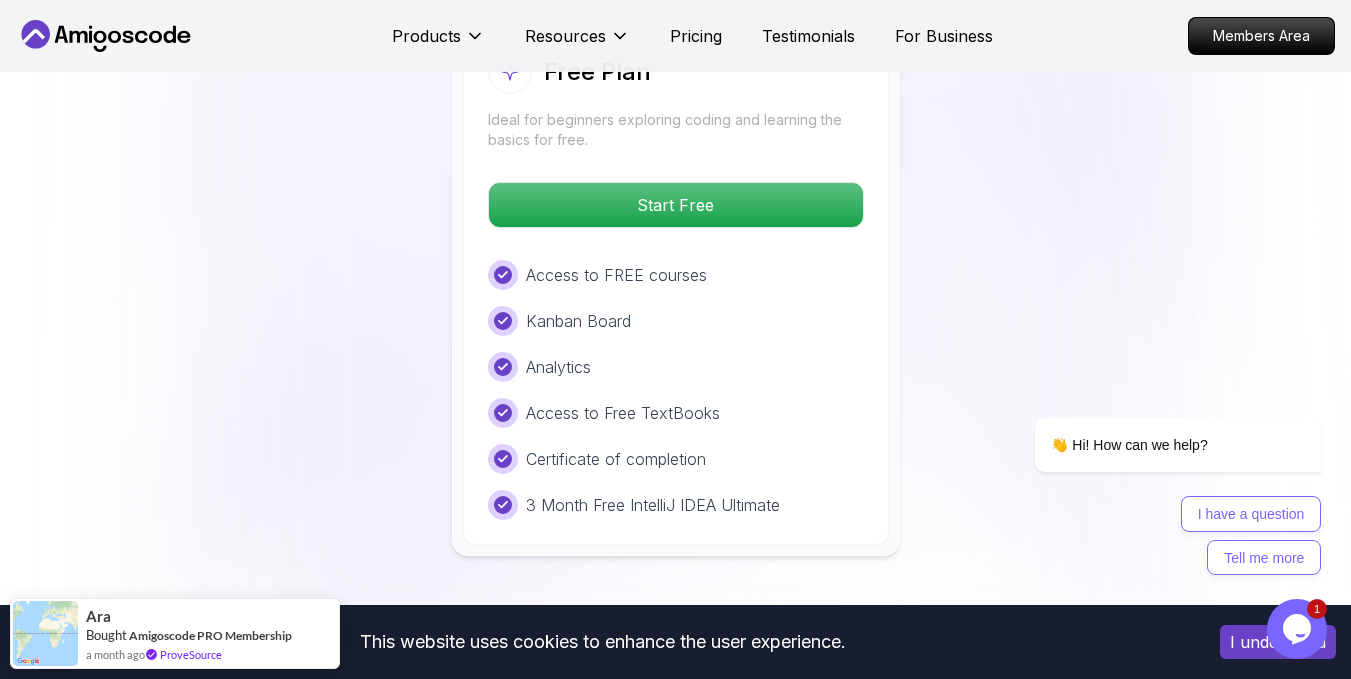 scroll, scrollTop: 4034, scrollLeft: 0, axis: vertical 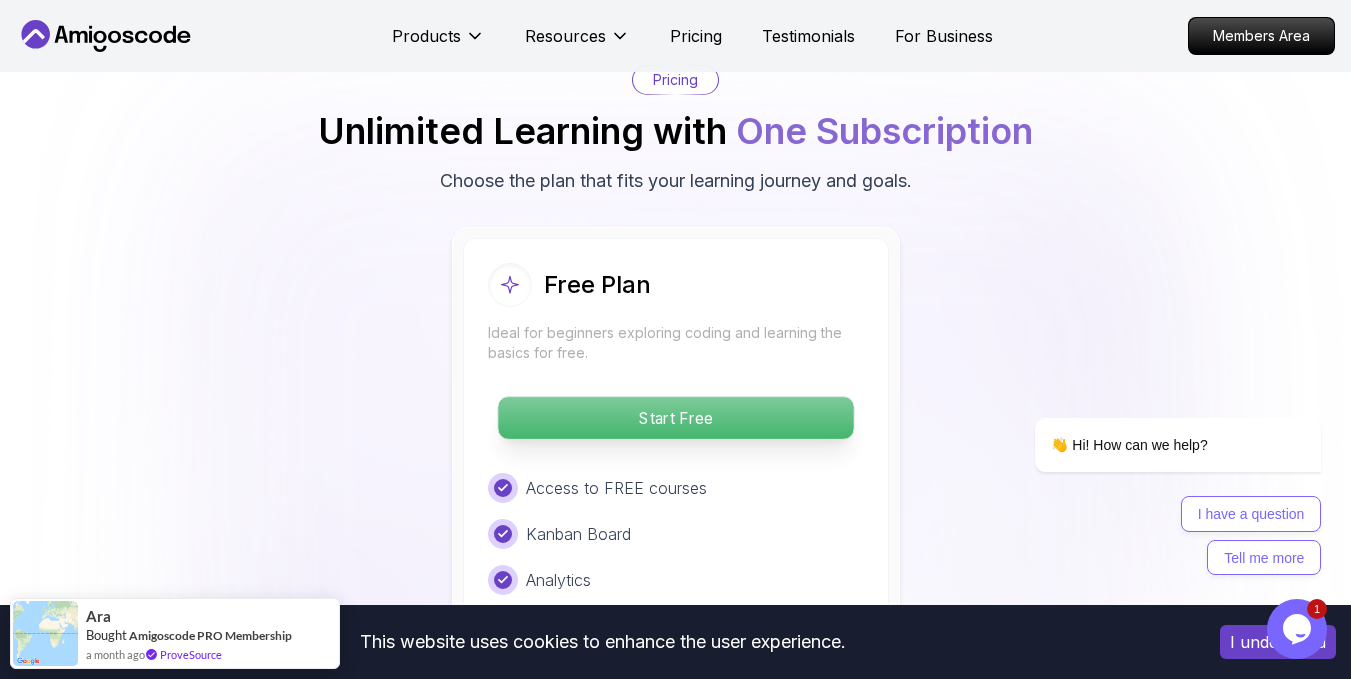 click on "Start Free" at bounding box center (675, 418) 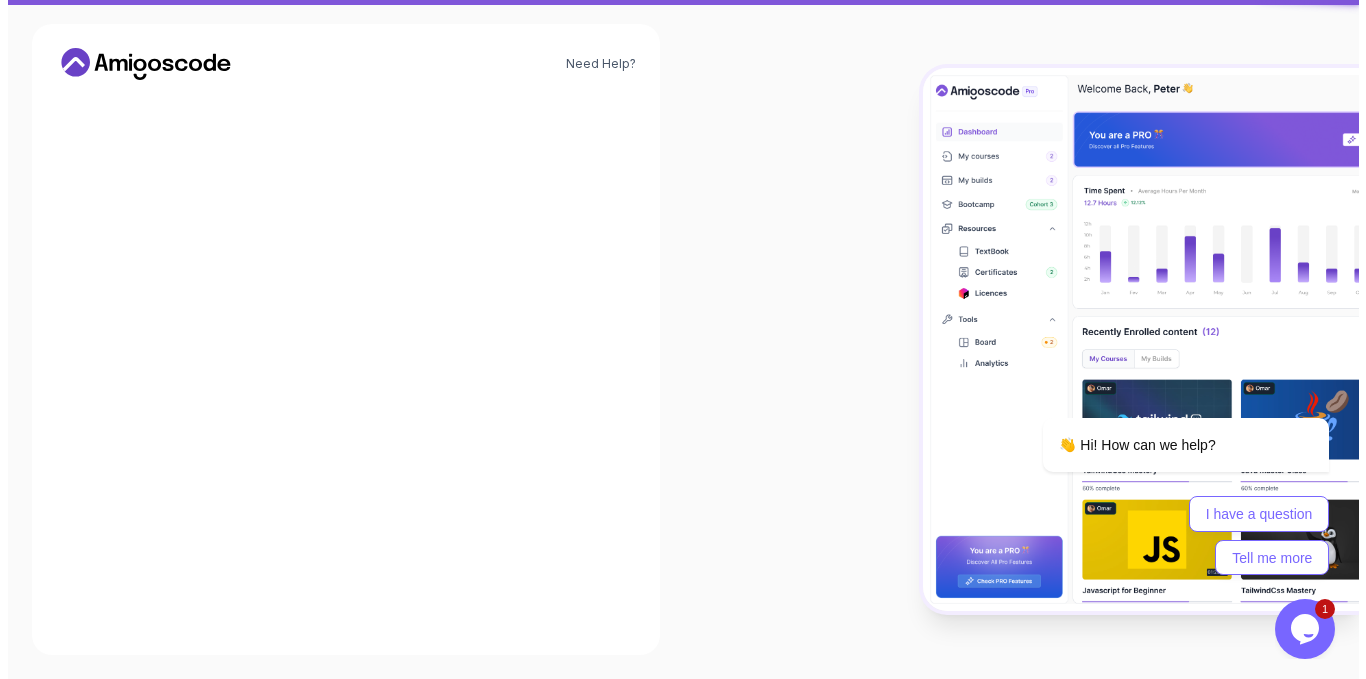 scroll, scrollTop: 0, scrollLeft: 0, axis: both 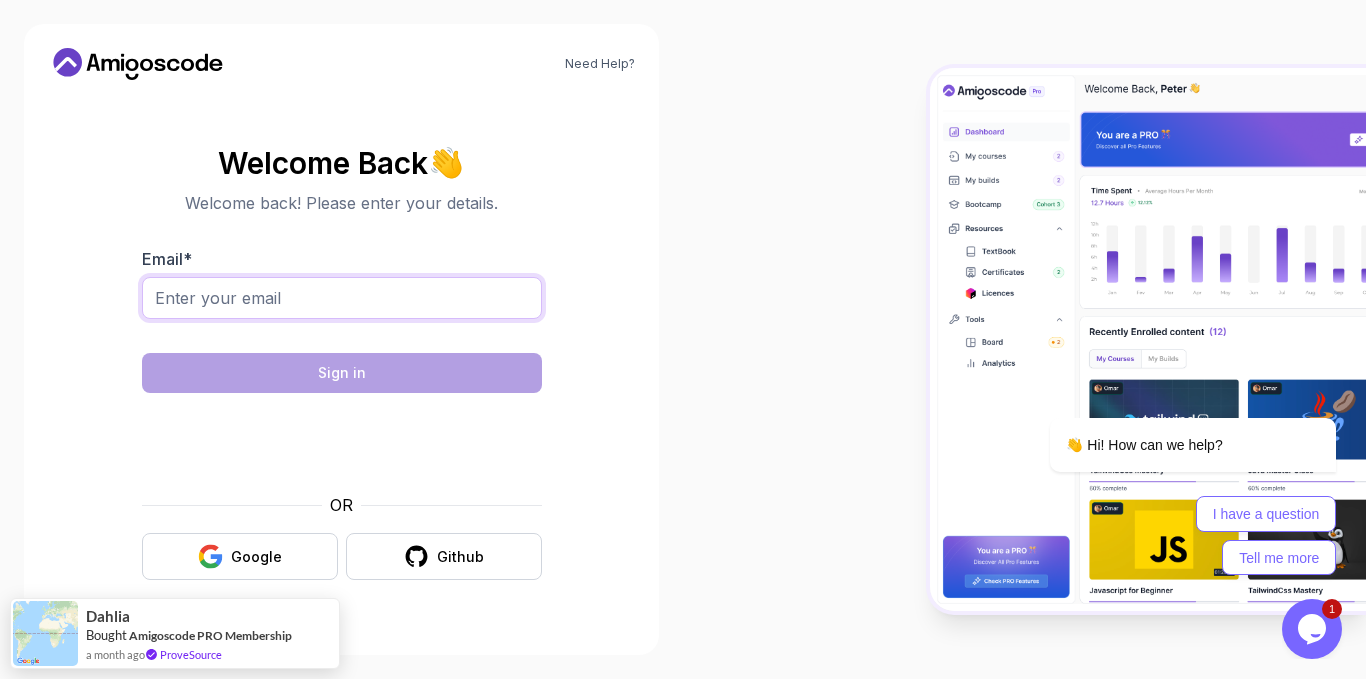 click on "Email *" at bounding box center (342, 298) 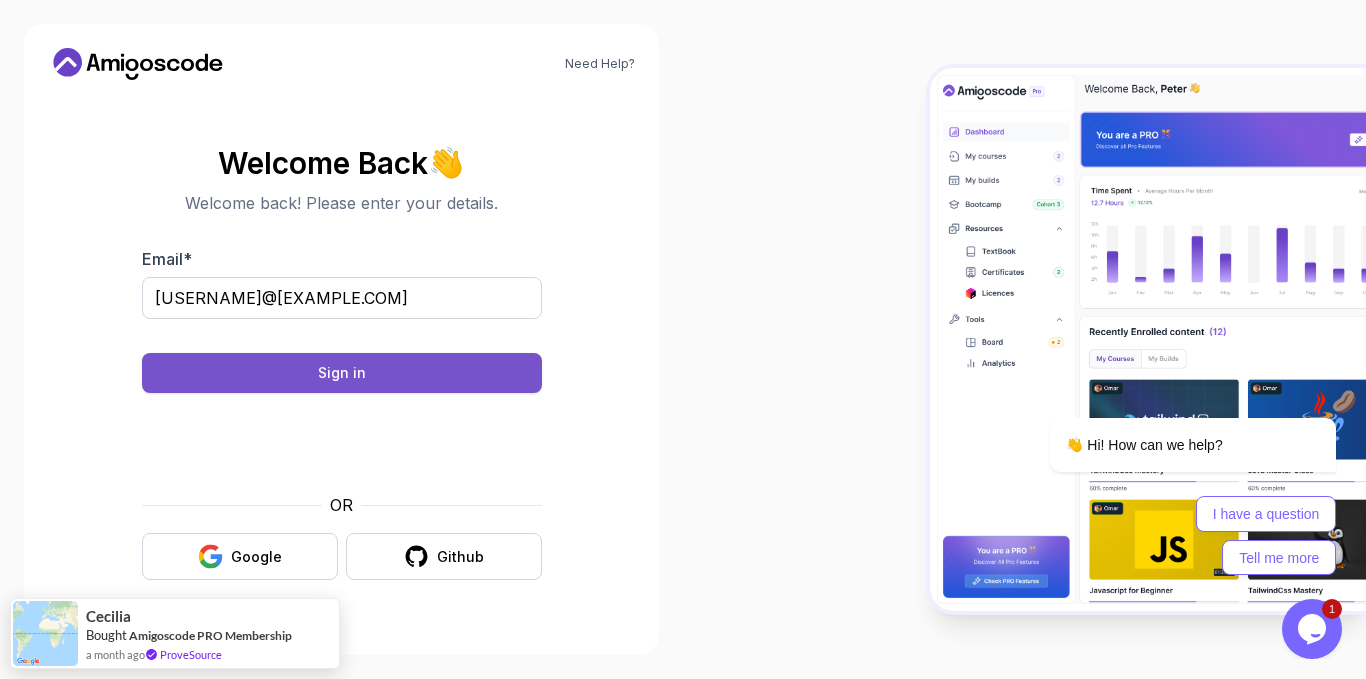click on "Sign in" at bounding box center (342, 373) 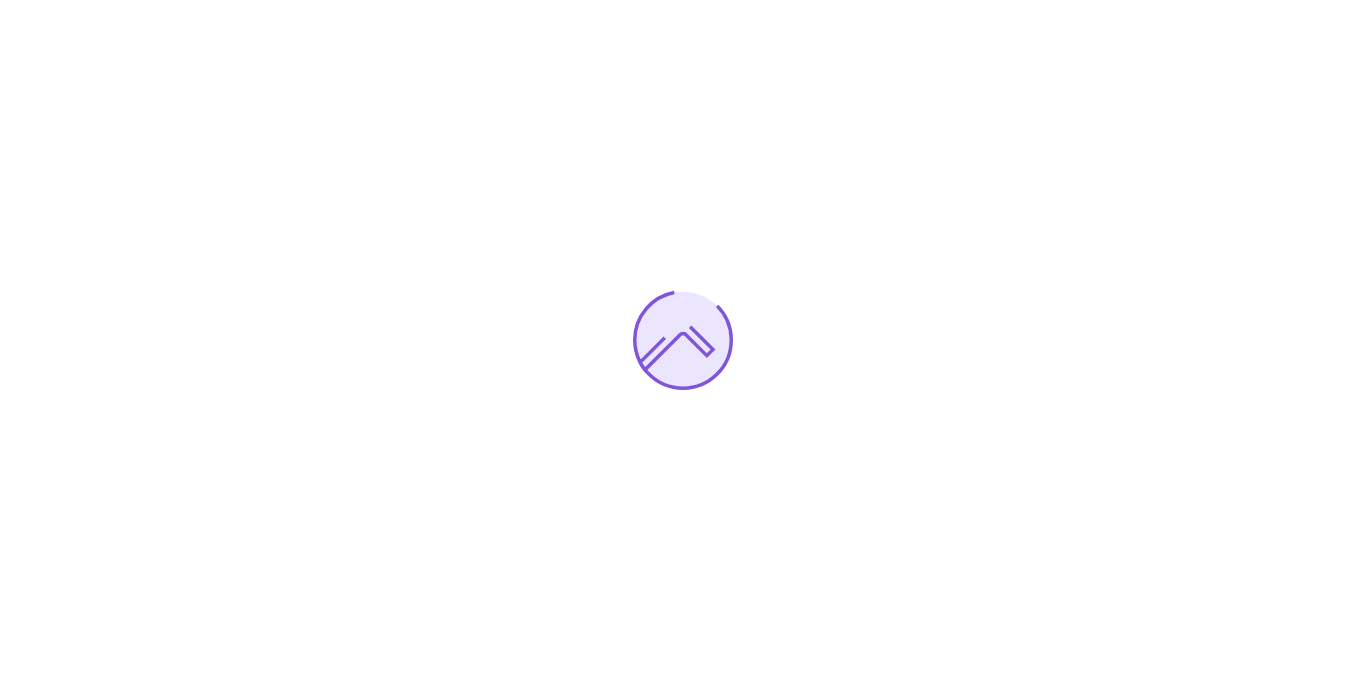 scroll, scrollTop: 0, scrollLeft: 0, axis: both 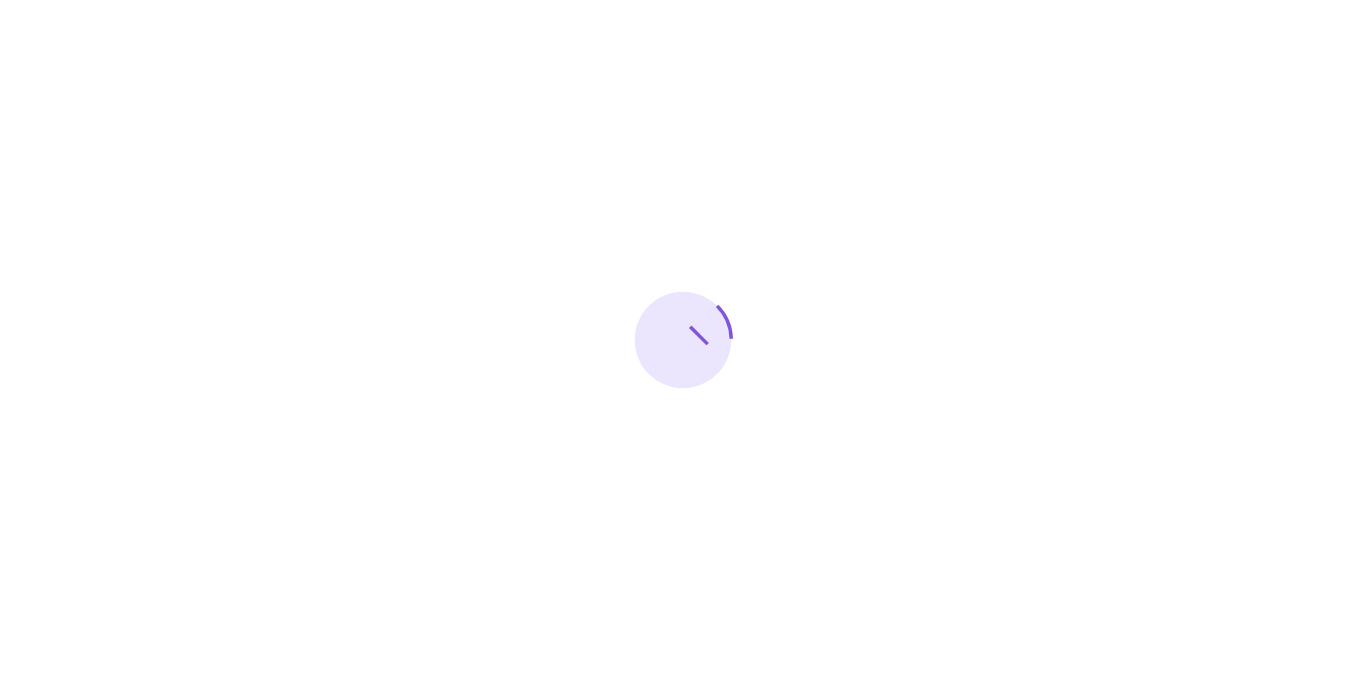 click at bounding box center [683, 339] 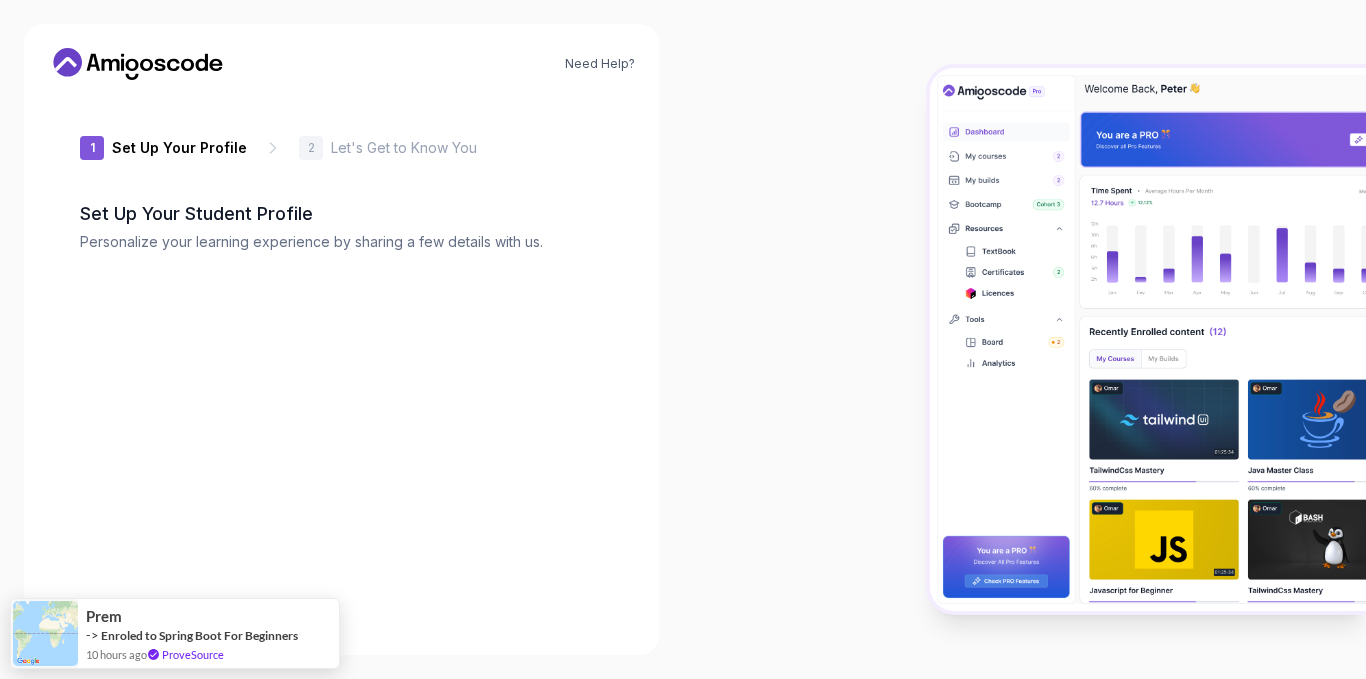 type on "boldotter4cc36" 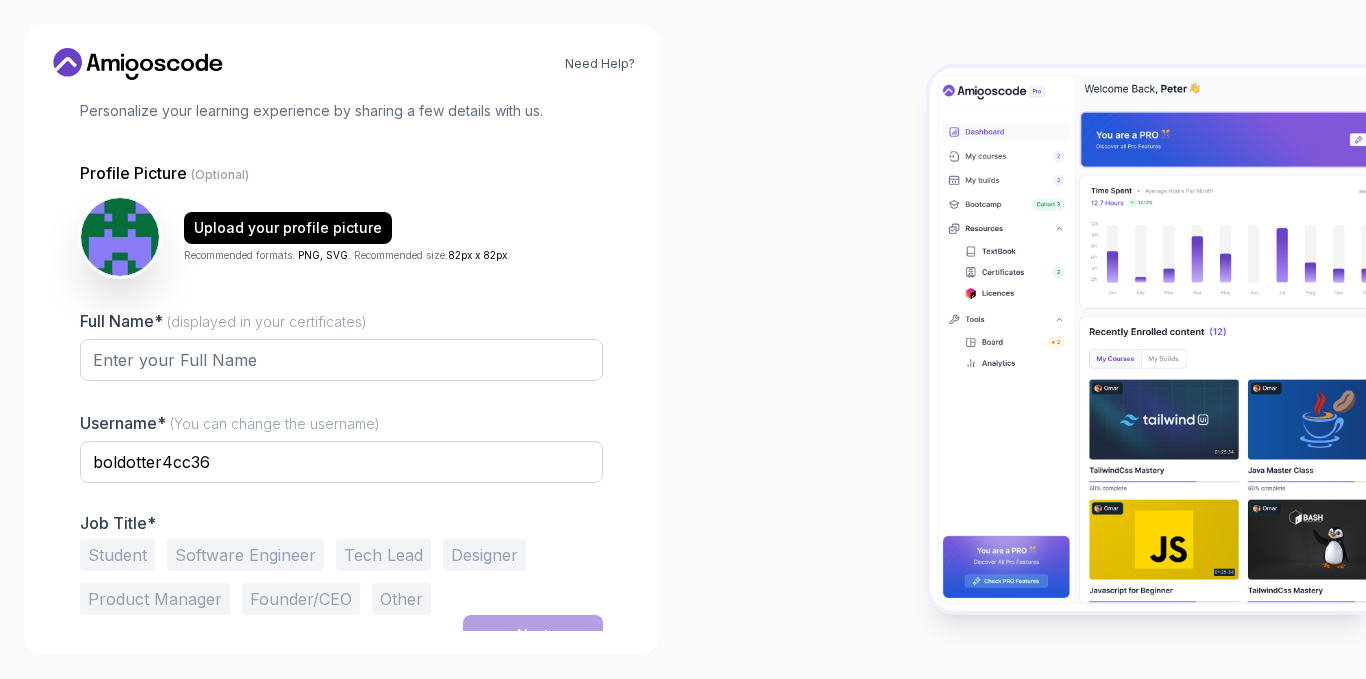 scroll, scrollTop: 155, scrollLeft: 0, axis: vertical 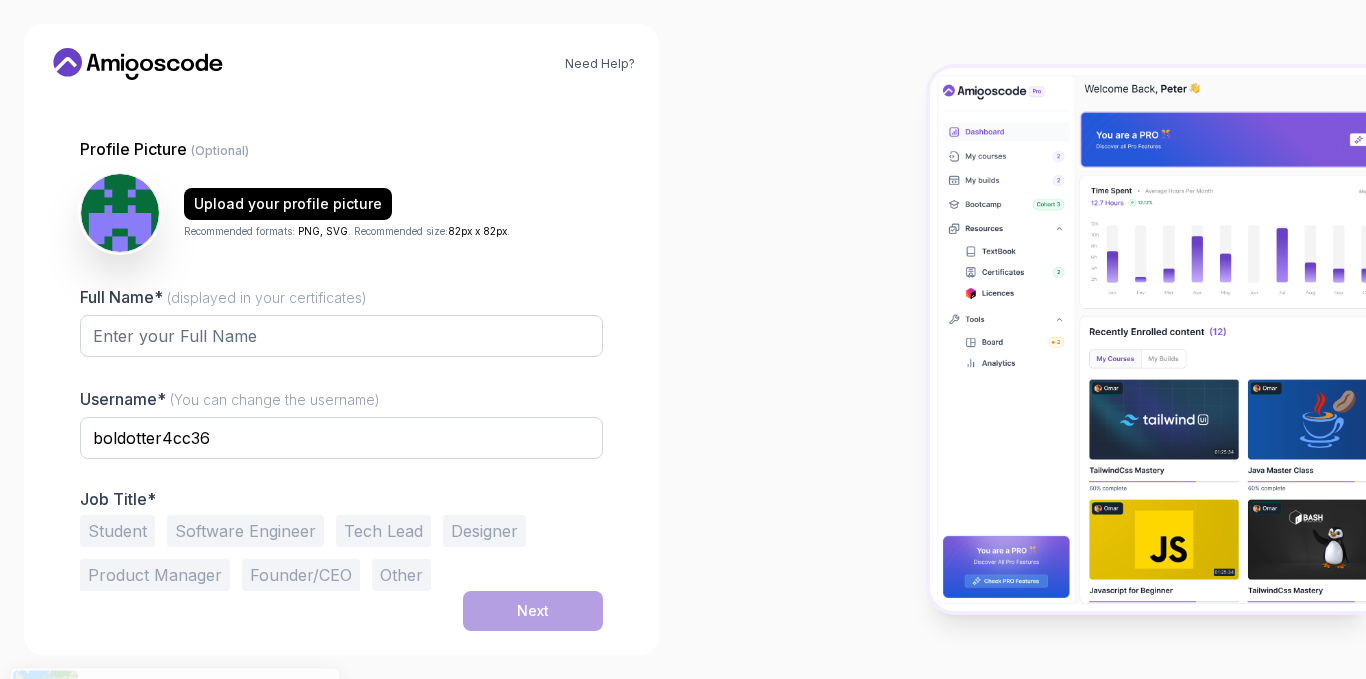 click on "Student" at bounding box center [117, 531] 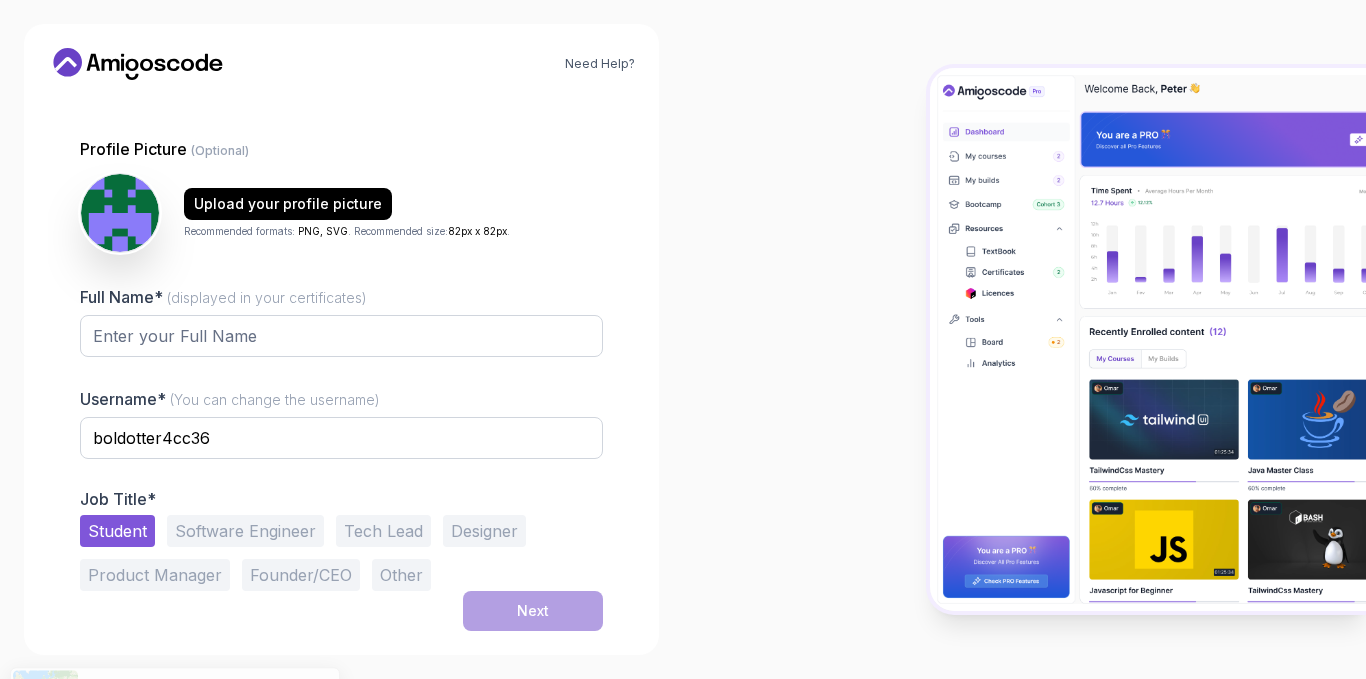 click on "Job Title* Student Software Engineer Tech Lead Designer Product Manager Founder/CEO Other" at bounding box center (341, 540) 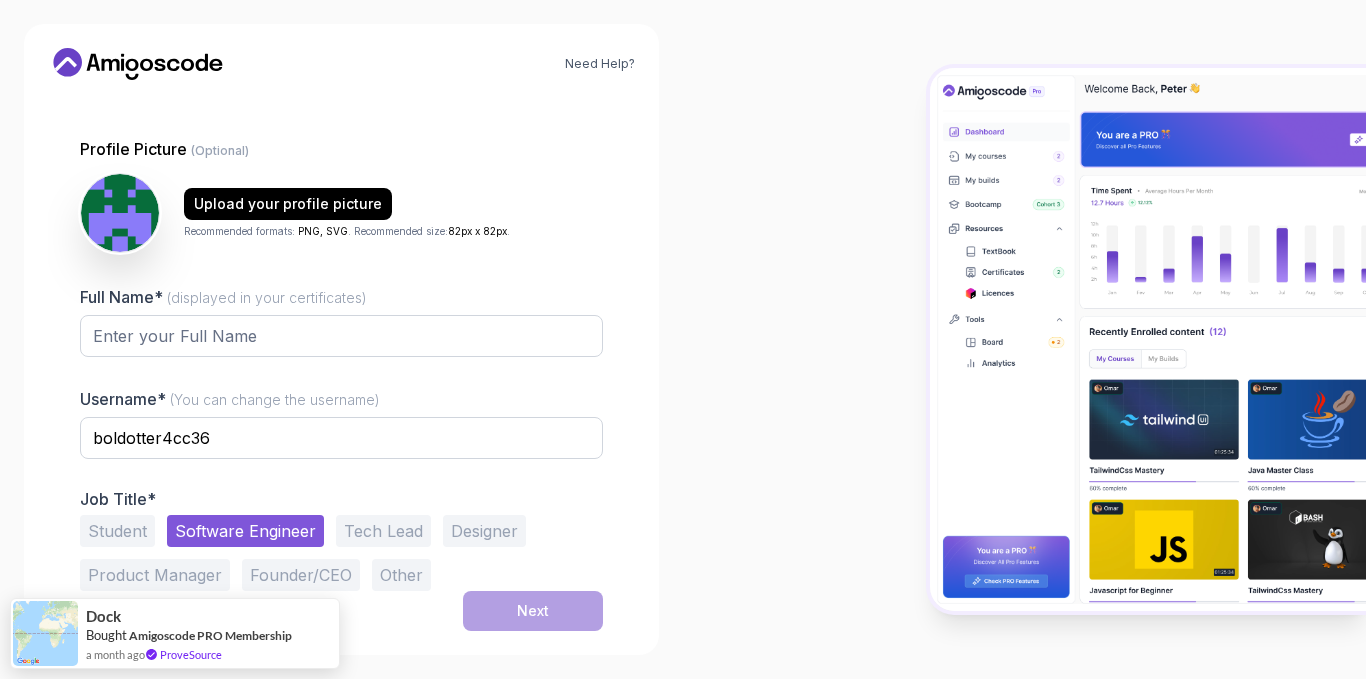 click on "Student" at bounding box center (117, 531) 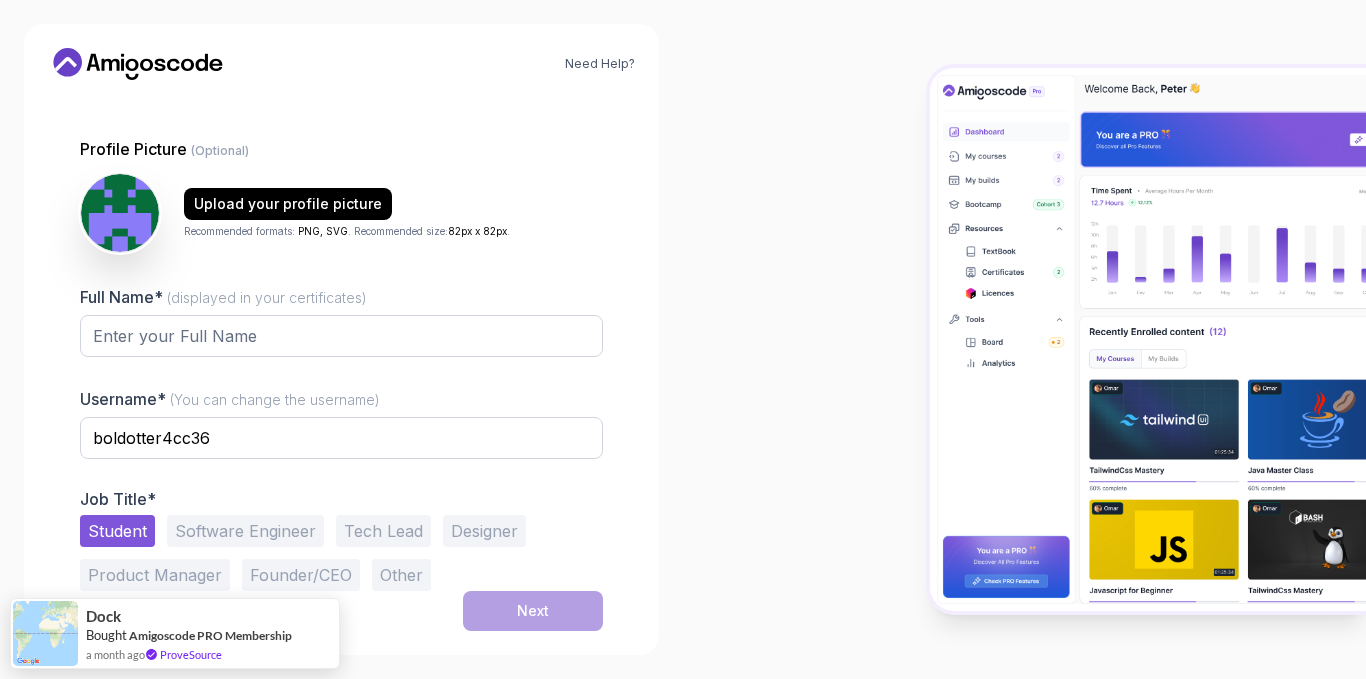 click on "Software Engineer" at bounding box center [245, 531] 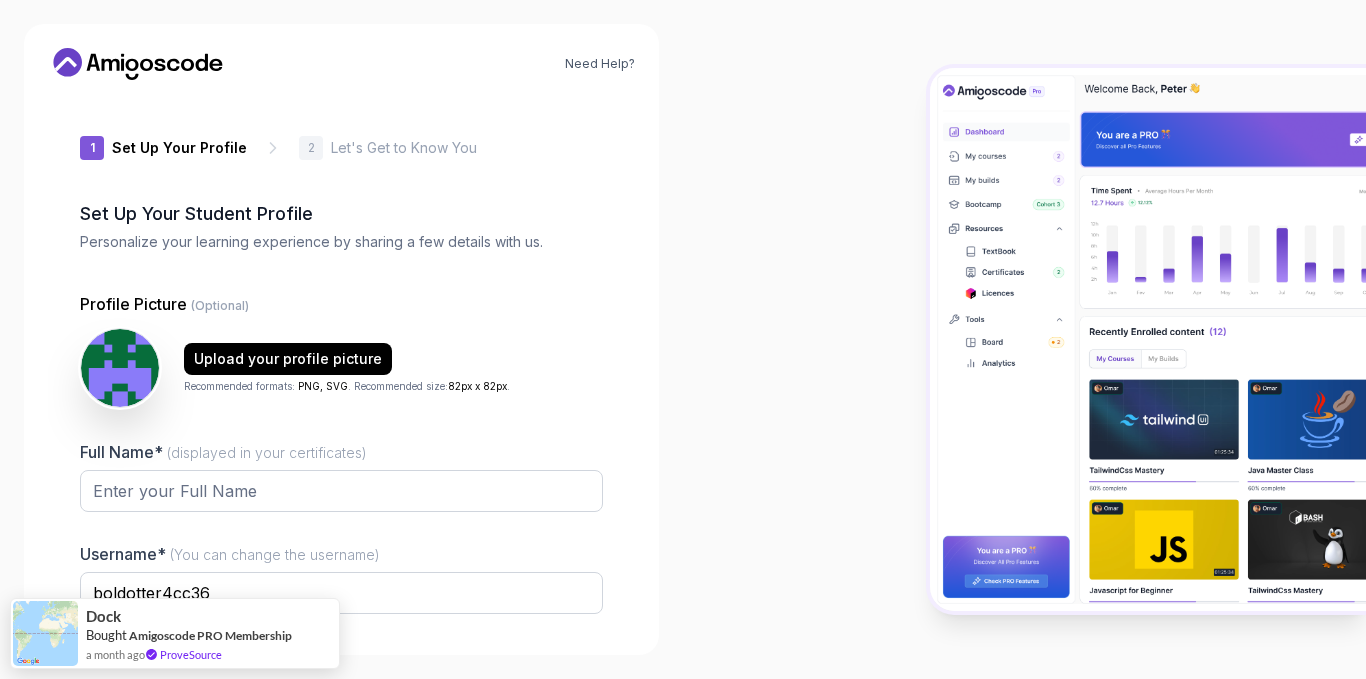 scroll, scrollTop: 155, scrollLeft: 0, axis: vertical 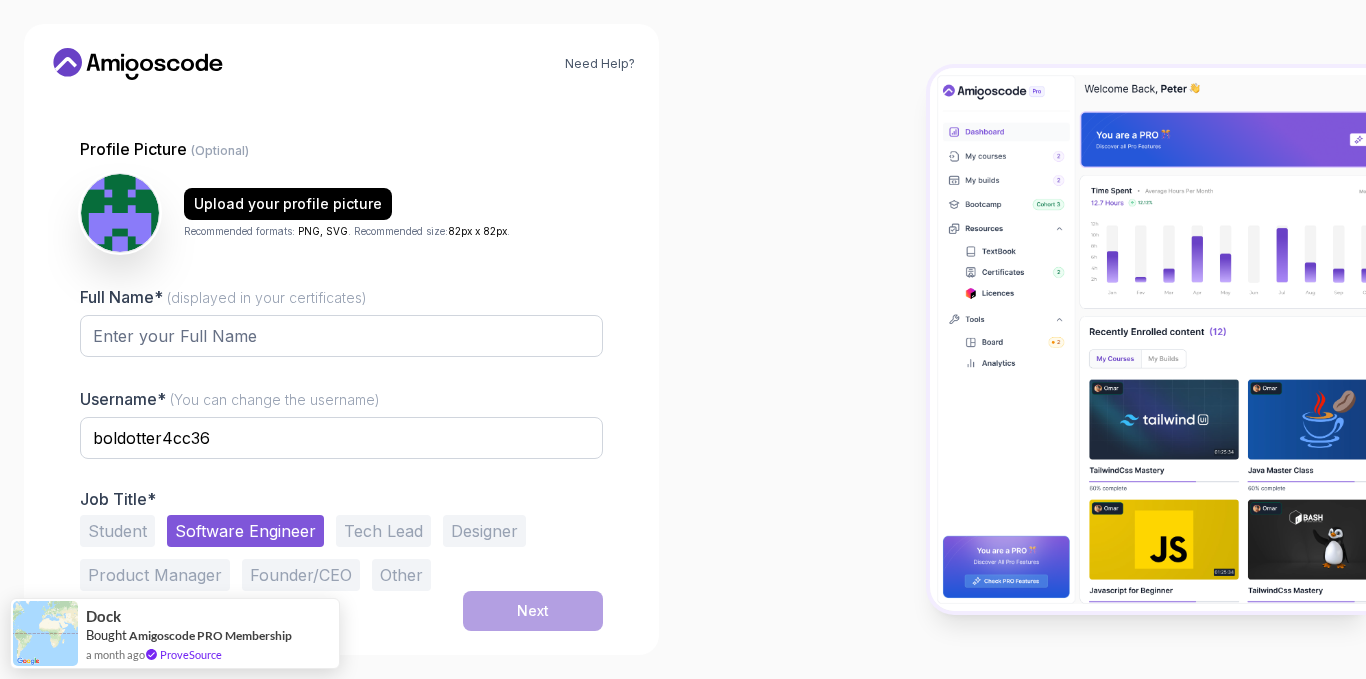 click at bounding box center (341, 370) 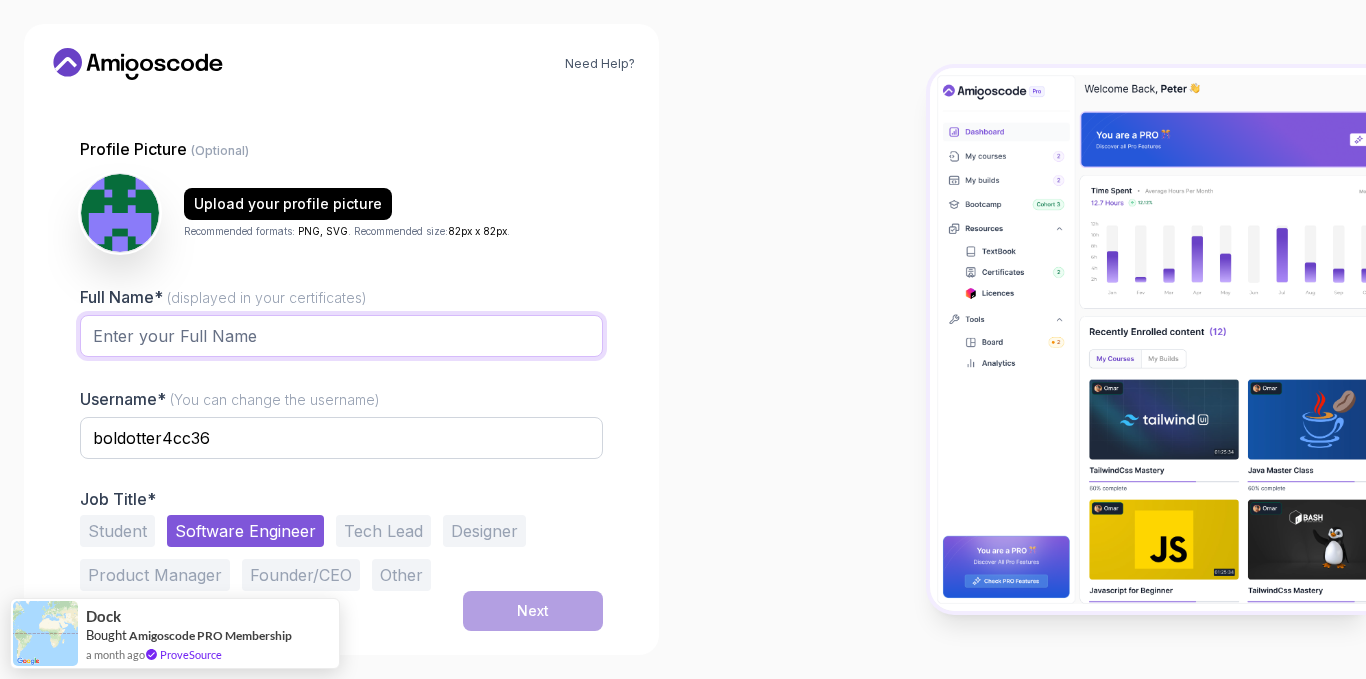 click on "Full Name*   (displayed in your certificates)" at bounding box center (341, 336) 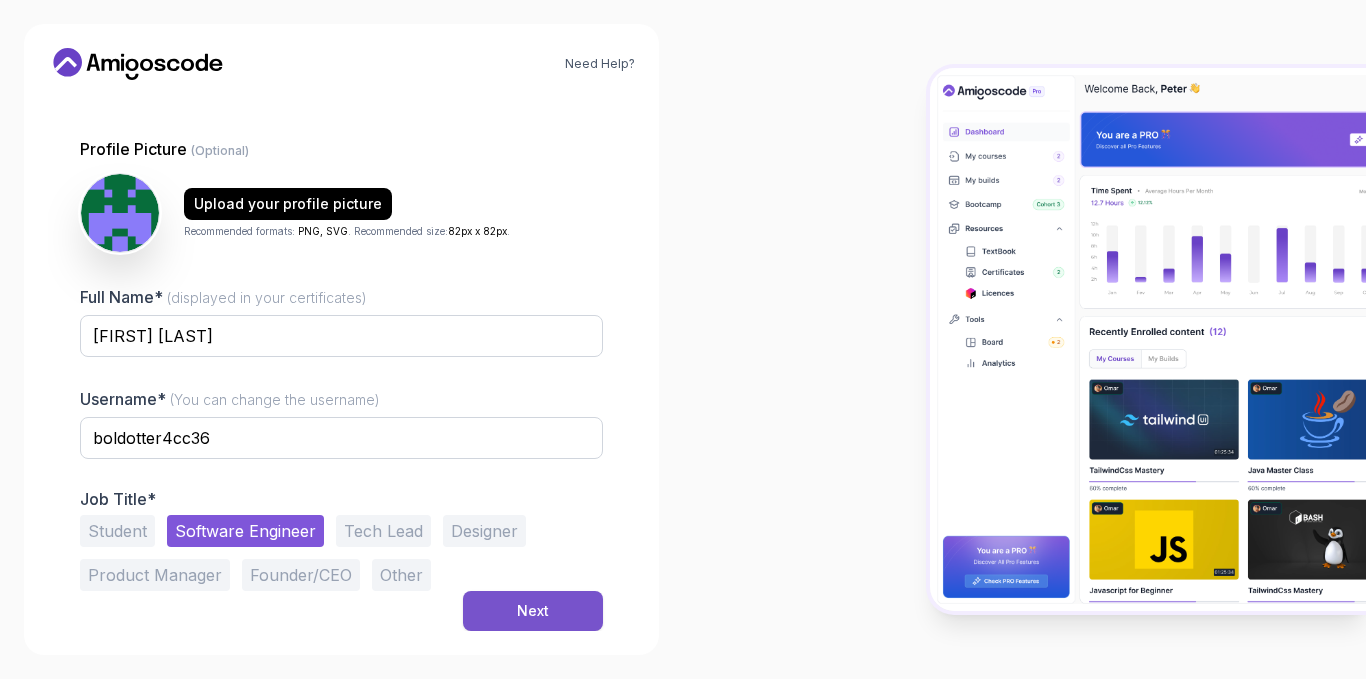 click on "Next" at bounding box center [533, 611] 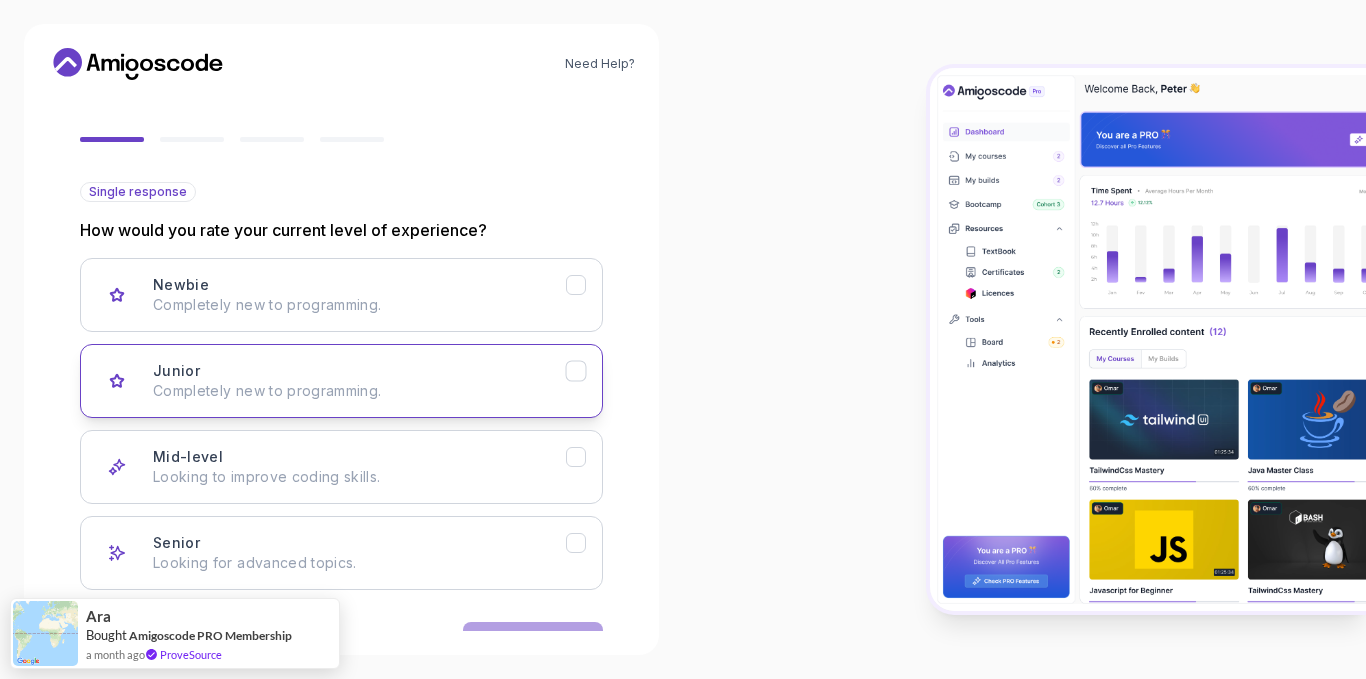 click on "Junior Completely new to programming." at bounding box center [359, 381] 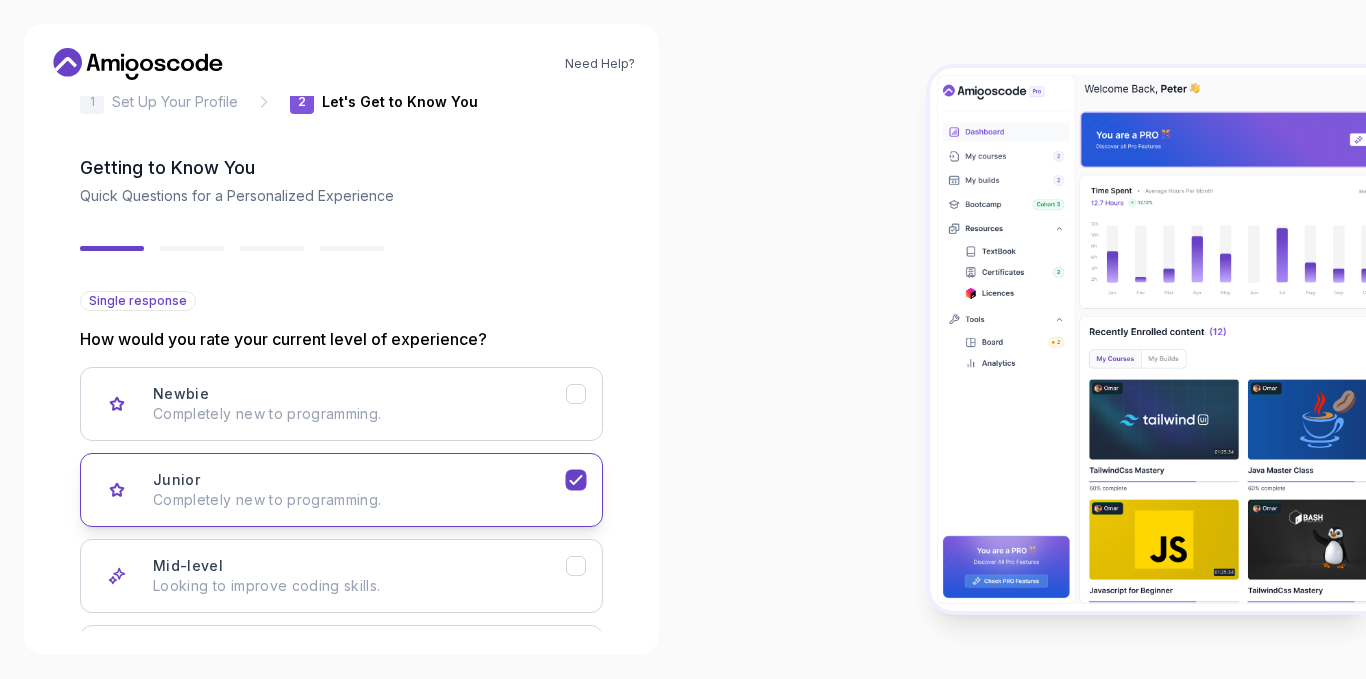 scroll, scrollTop: 218, scrollLeft: 0, axis: vertical 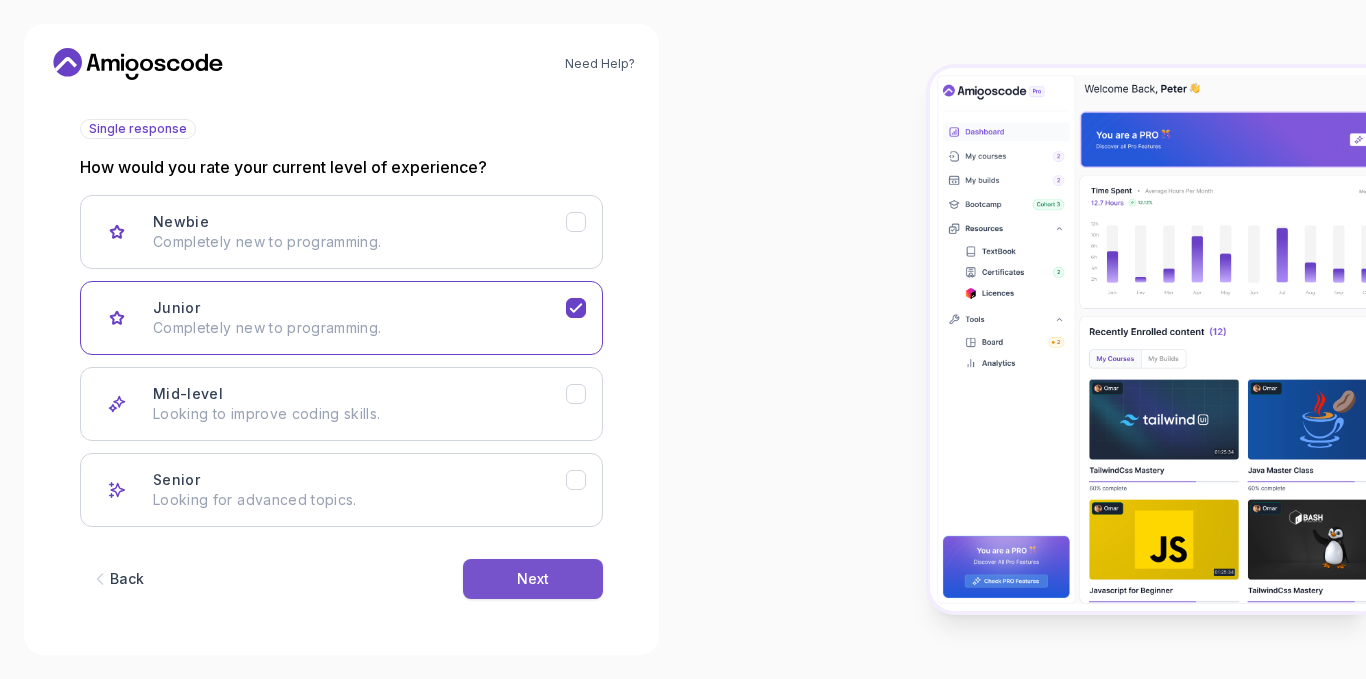 click on "Next" at bounding box center (533, 579) 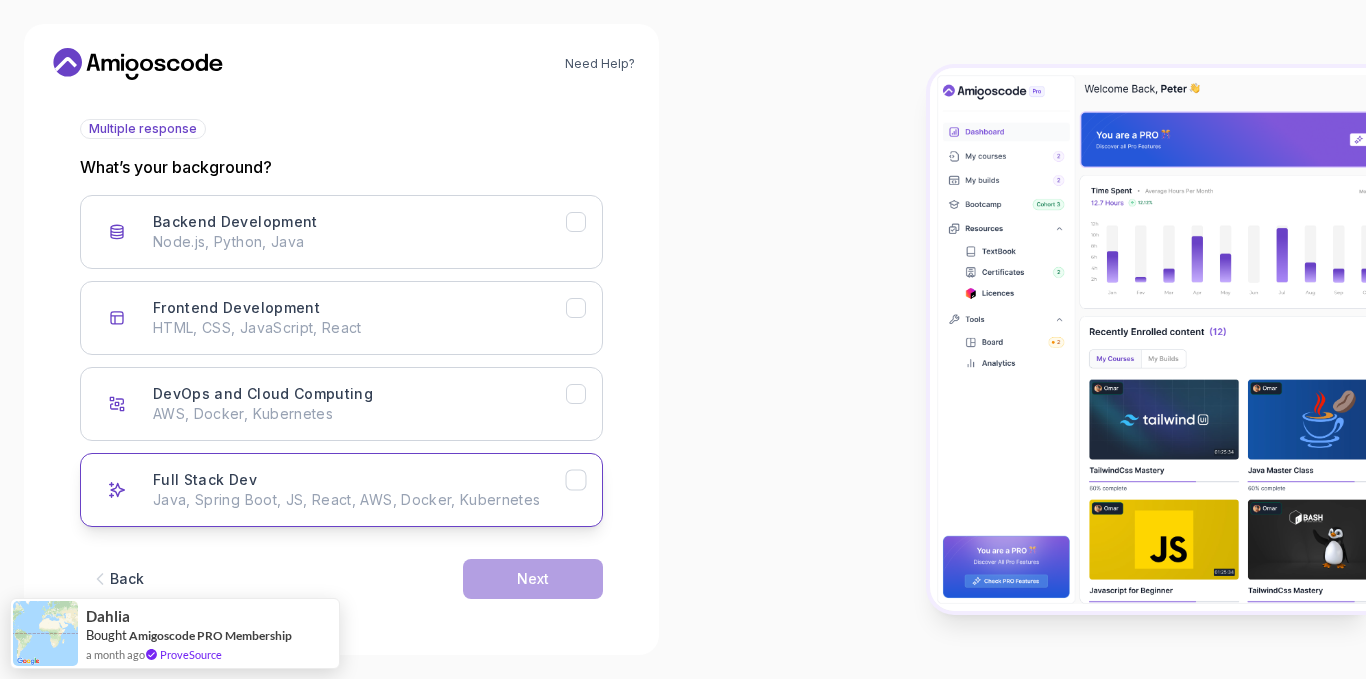 click 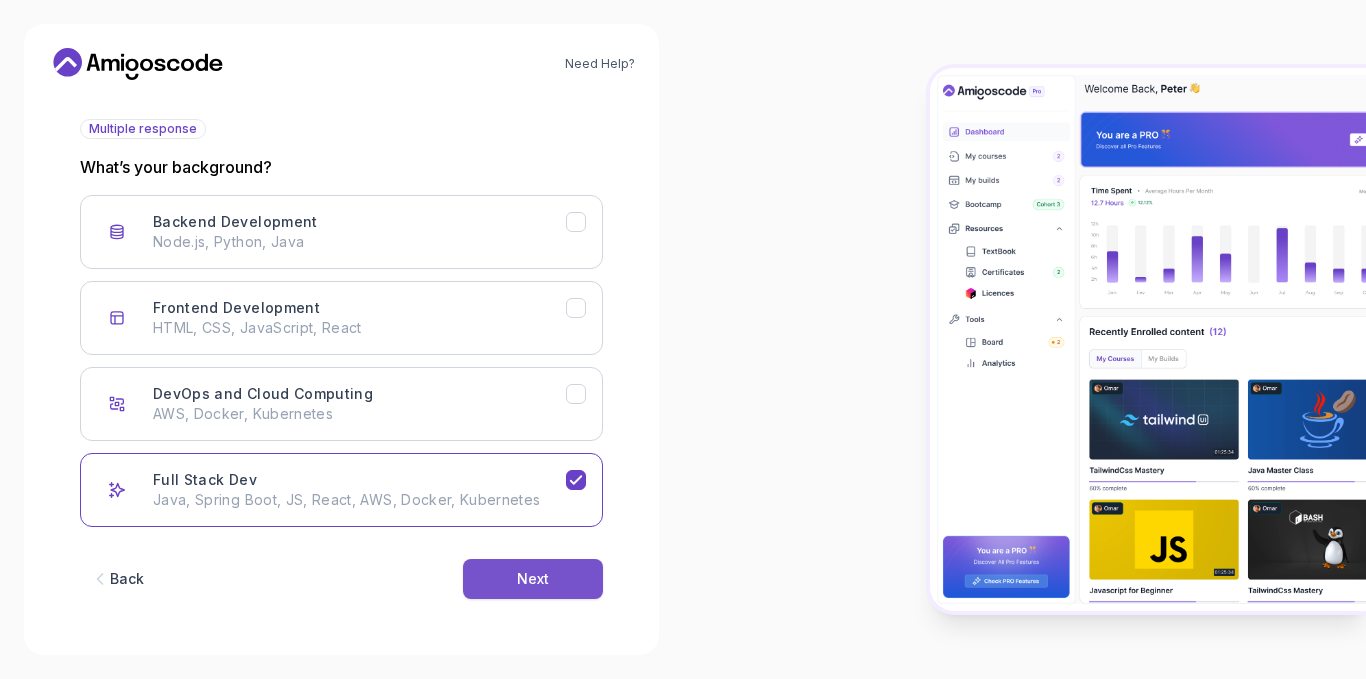 click on "Next" at bounding box center (533, 579) 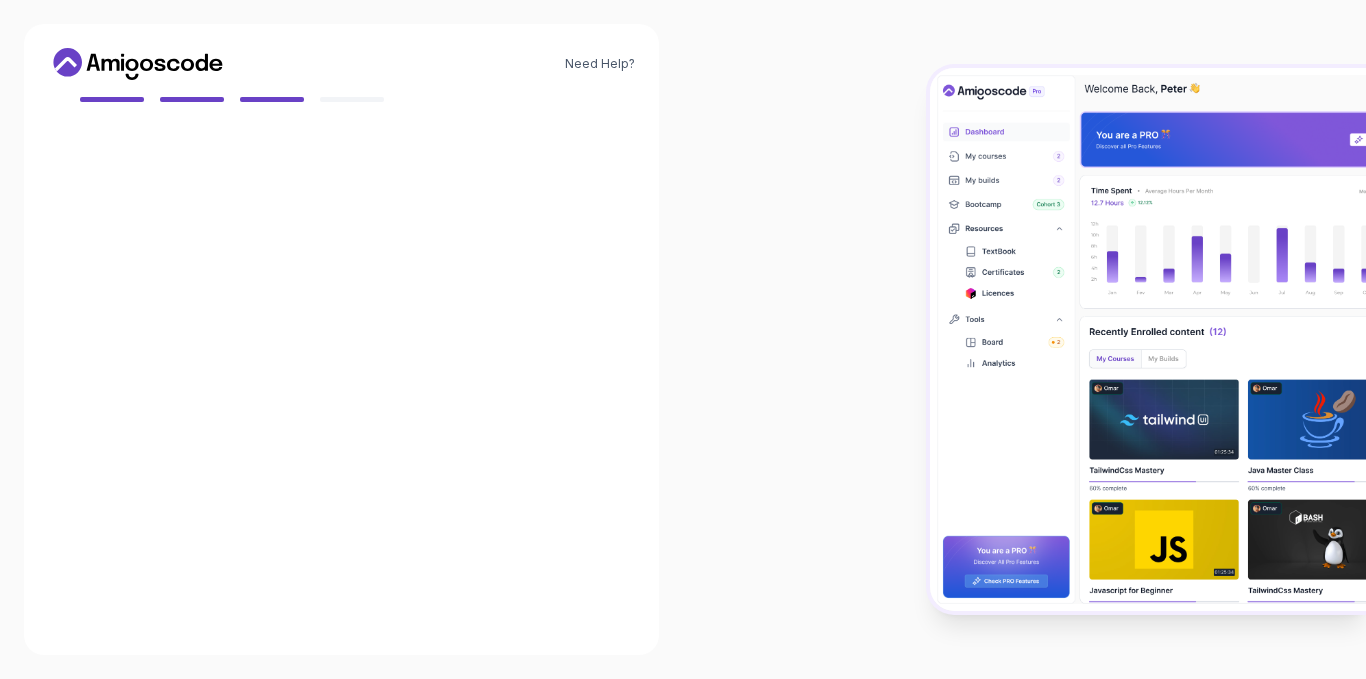 scroll, scrollTop: 194, scrollLeft: 0, axis: vertical 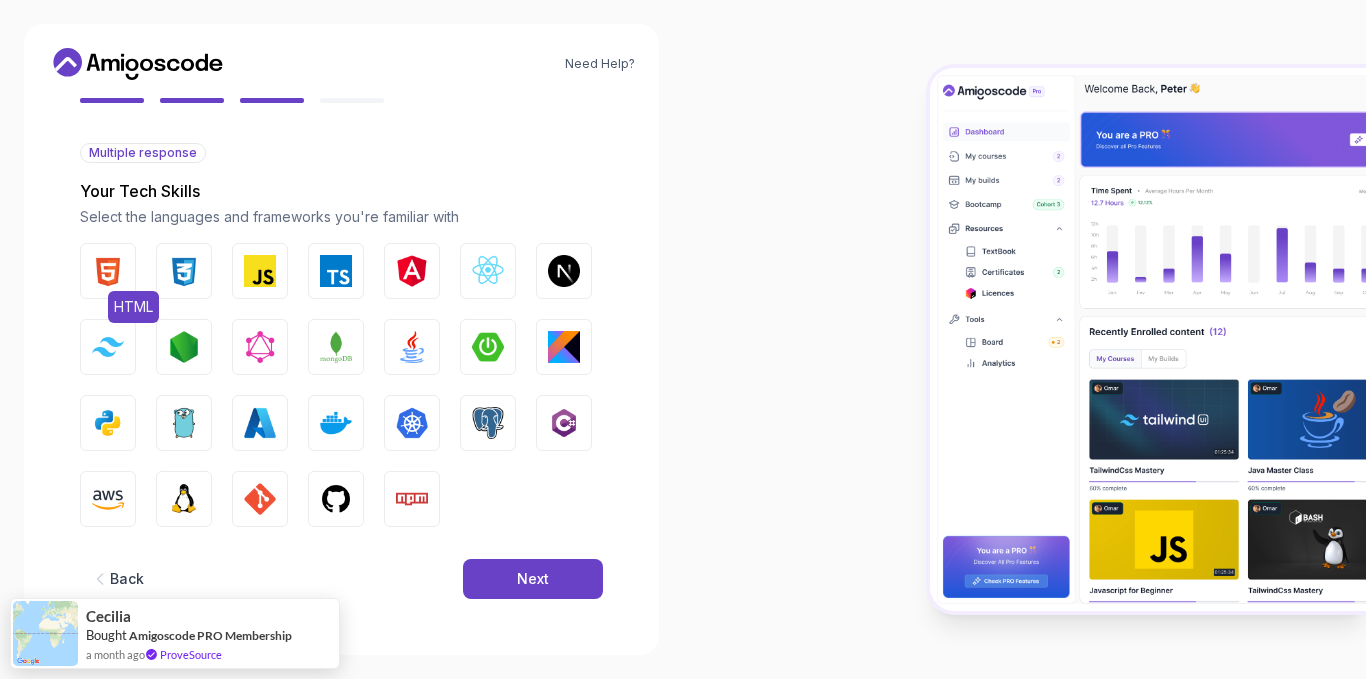 click at bounding box center [108, 271] 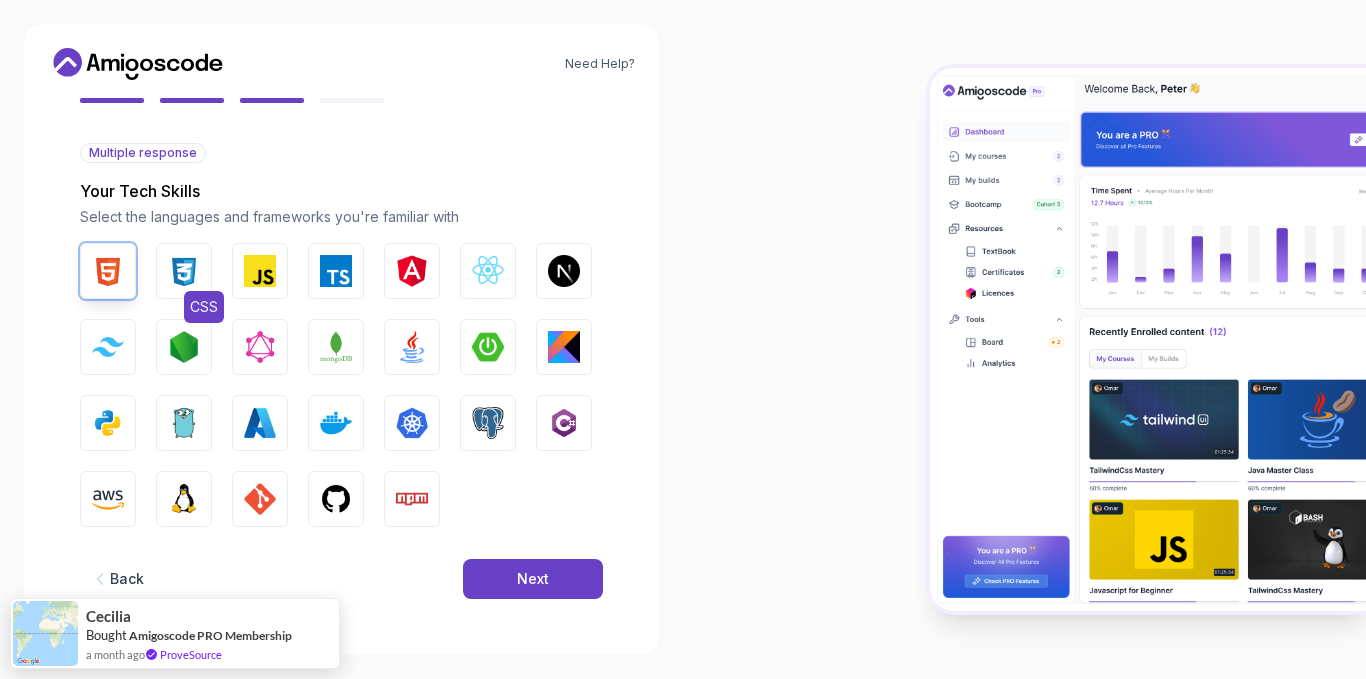 click on "CSS" at bounding box center (184, 271) 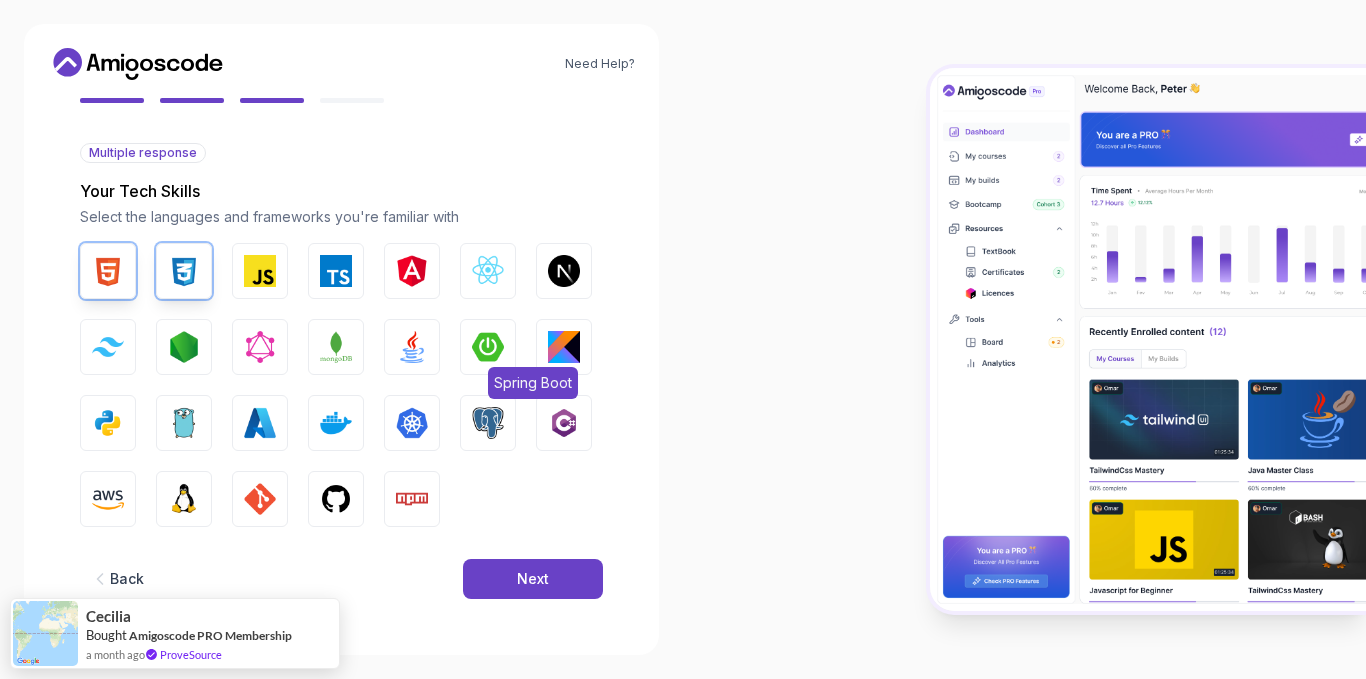 click at bounding box center (488, 347) 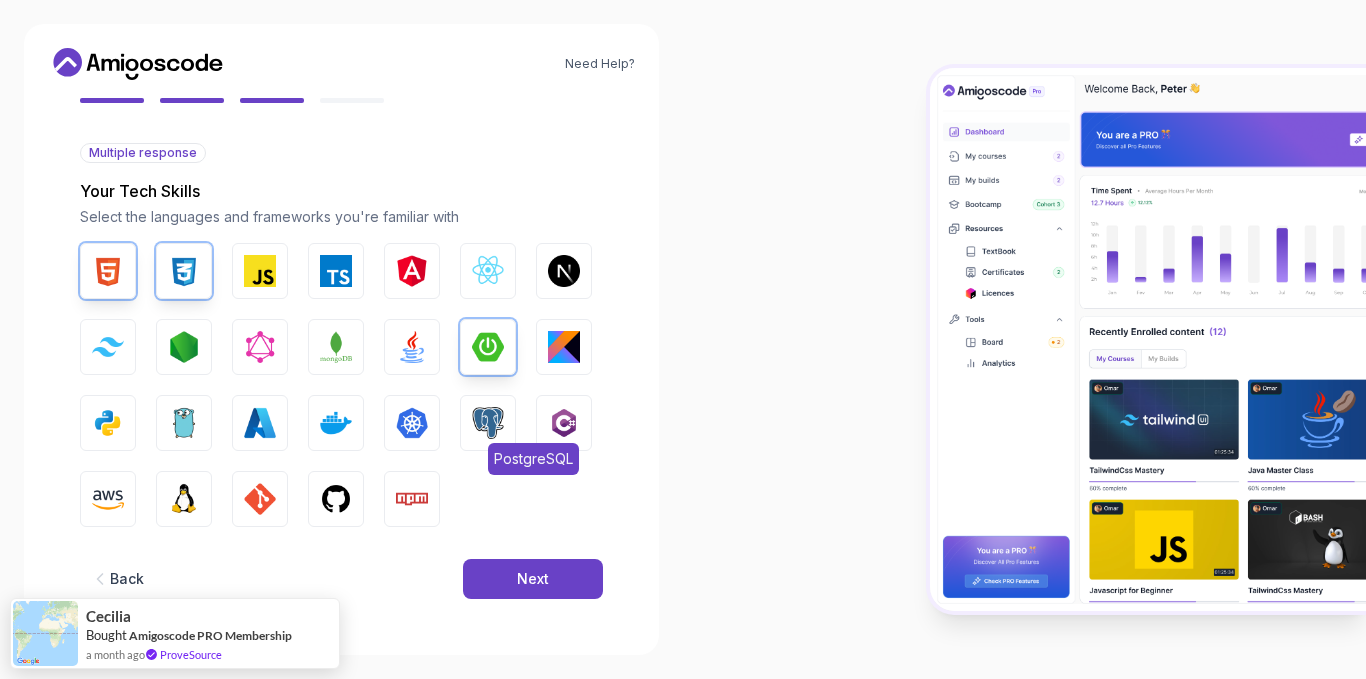 click at bounding box center (488, 423) 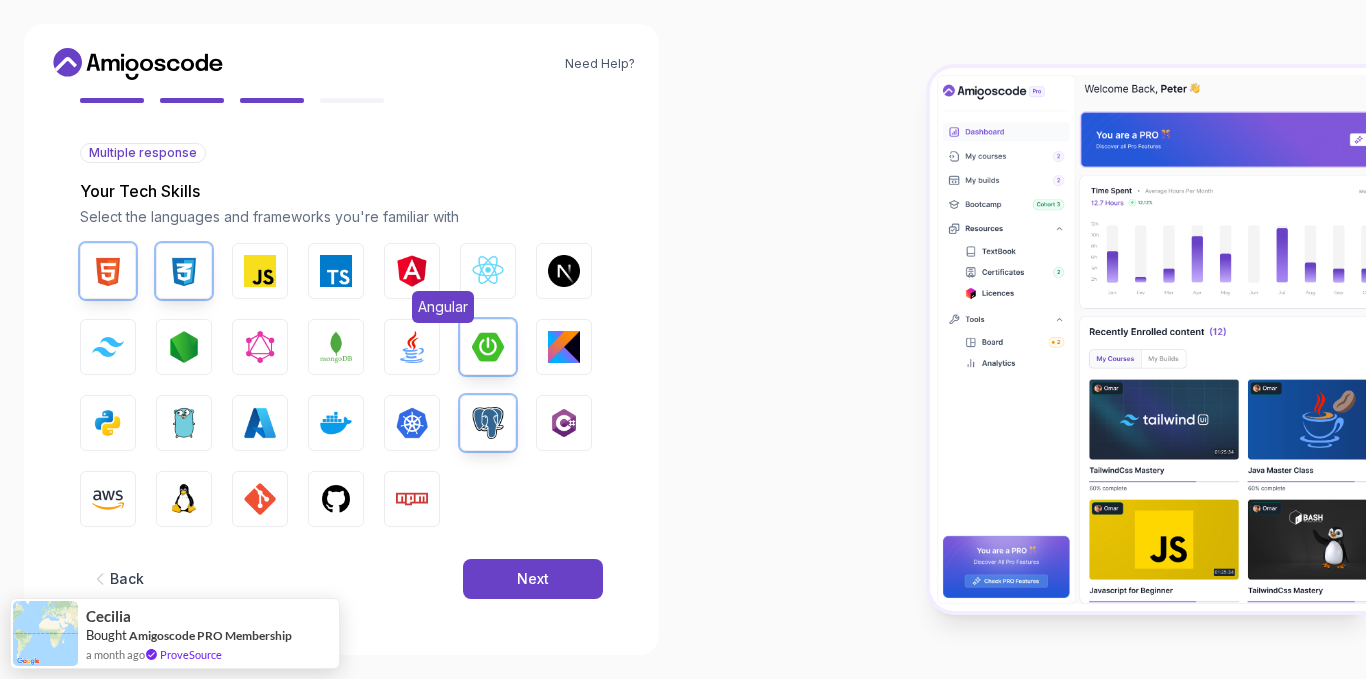 click at bounding box center (412, 271) 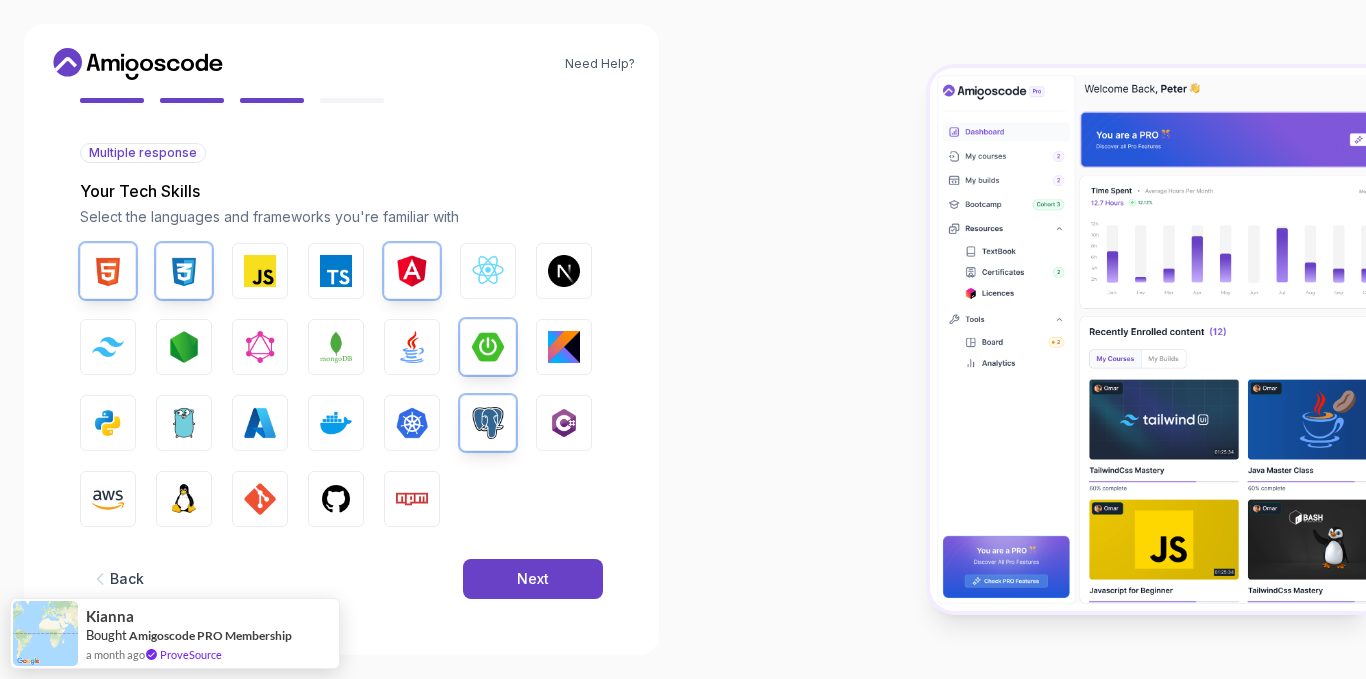 drag, startPoint x: 108, startPoint y: 433, endPoint x: 694, endPoint y: 486, distance: 588.39185 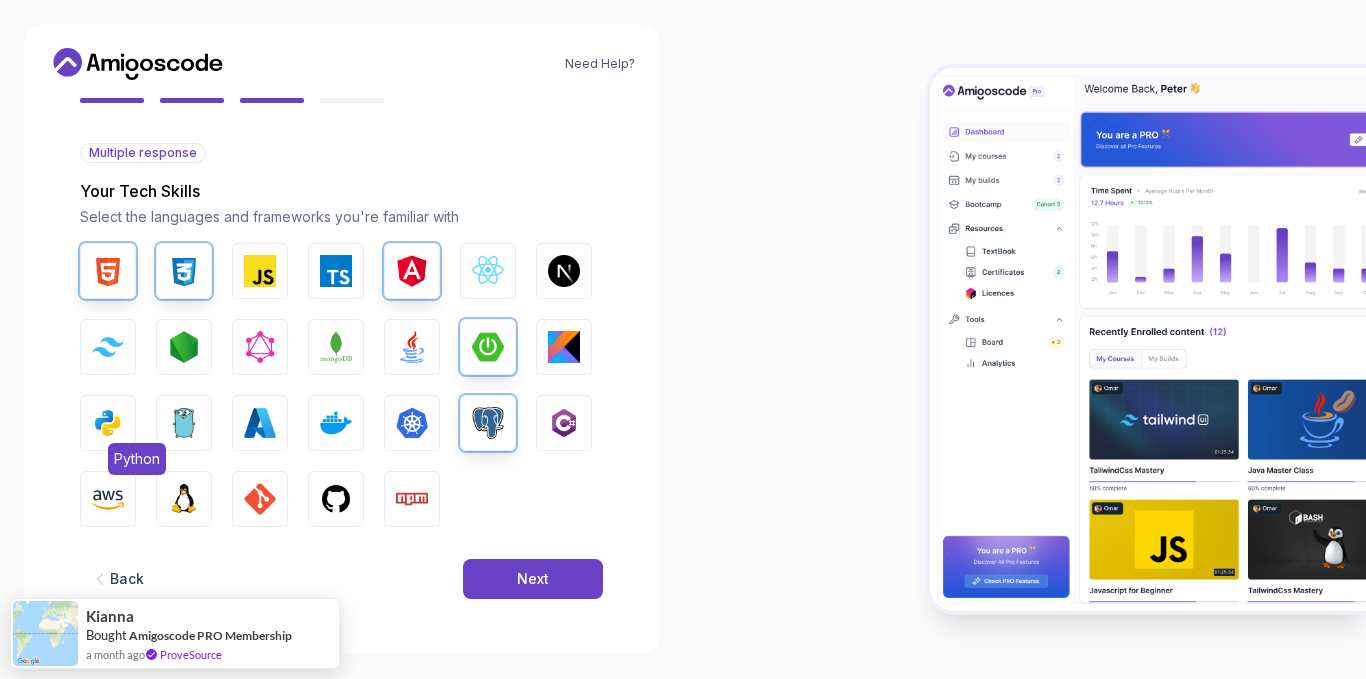 click at bounding box center [108, 423] 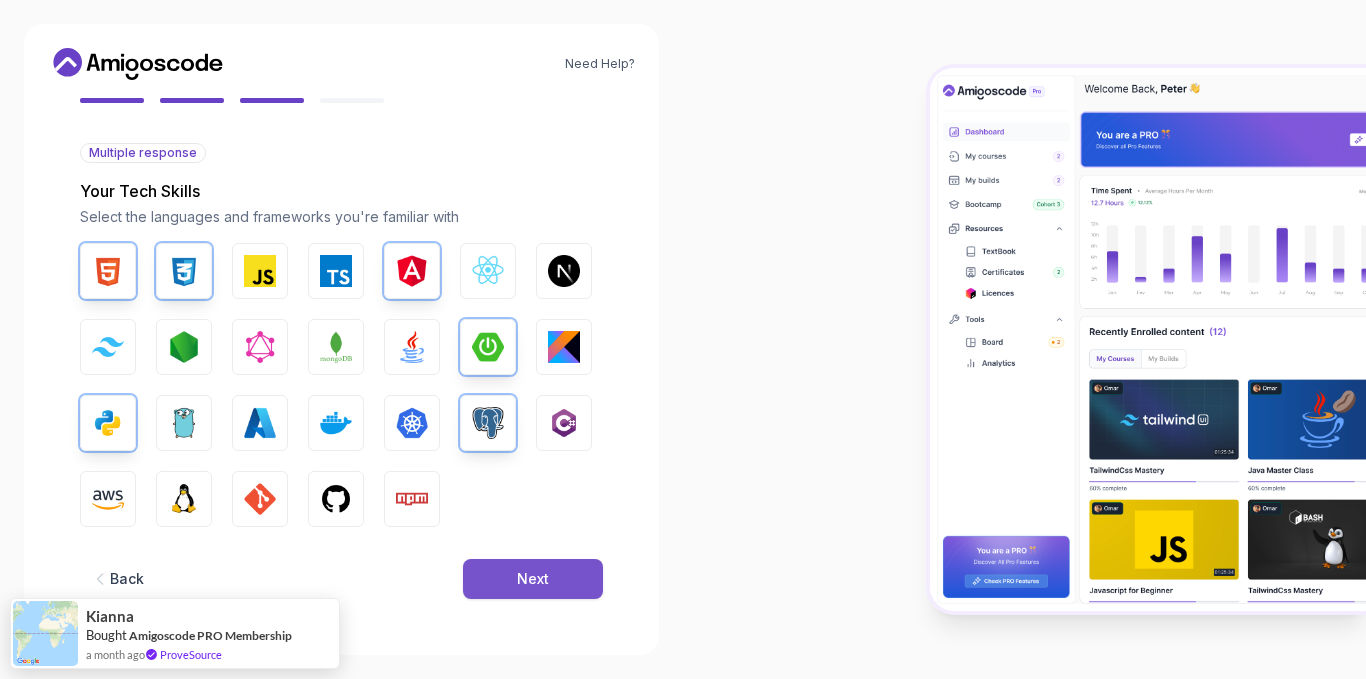 click on "Next" at bounding box center (533, 579) 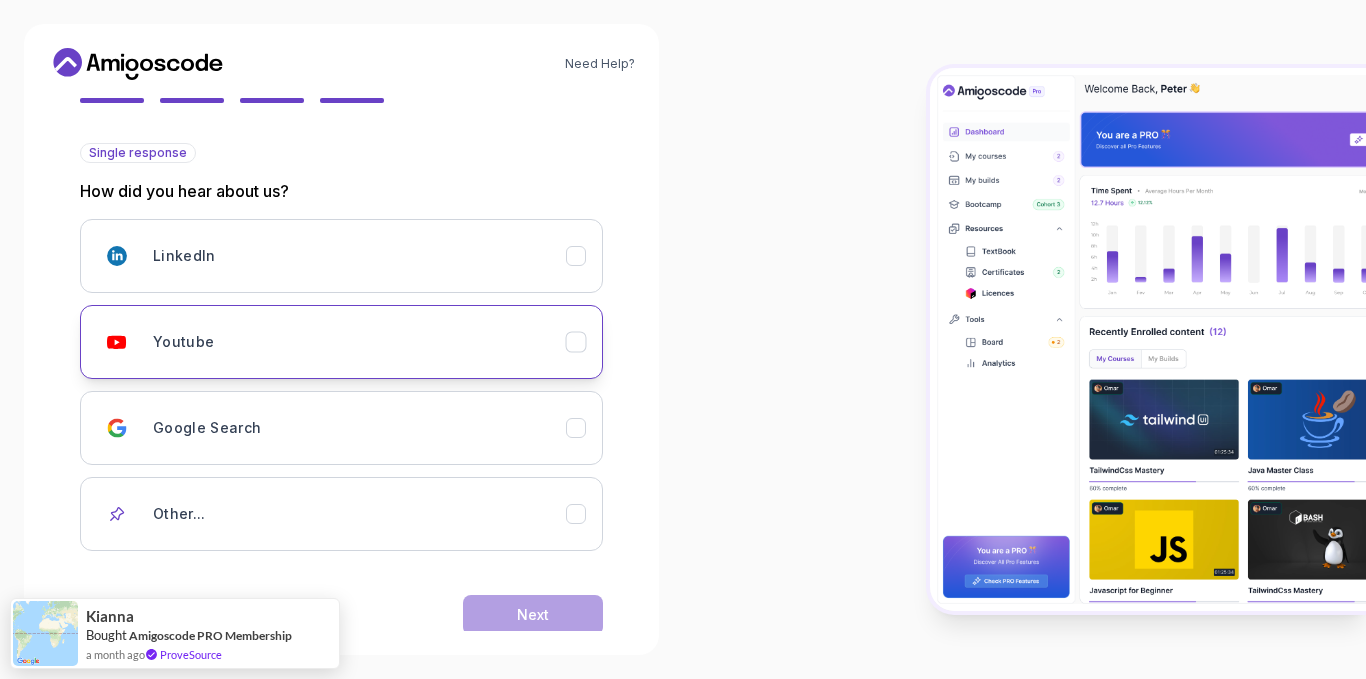click on "Youtube" at bounding box center [359, 342] 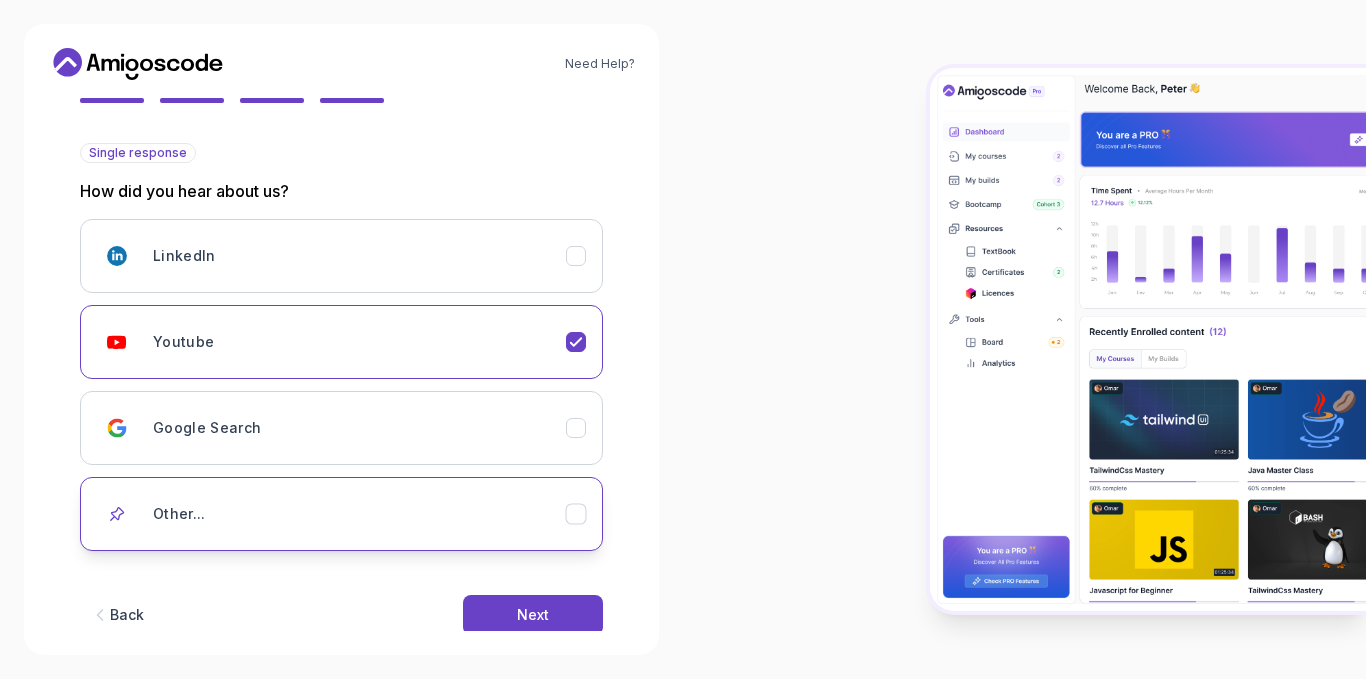 scroll, scrollTop: 230, scrollLeft: 0, axis: vertical 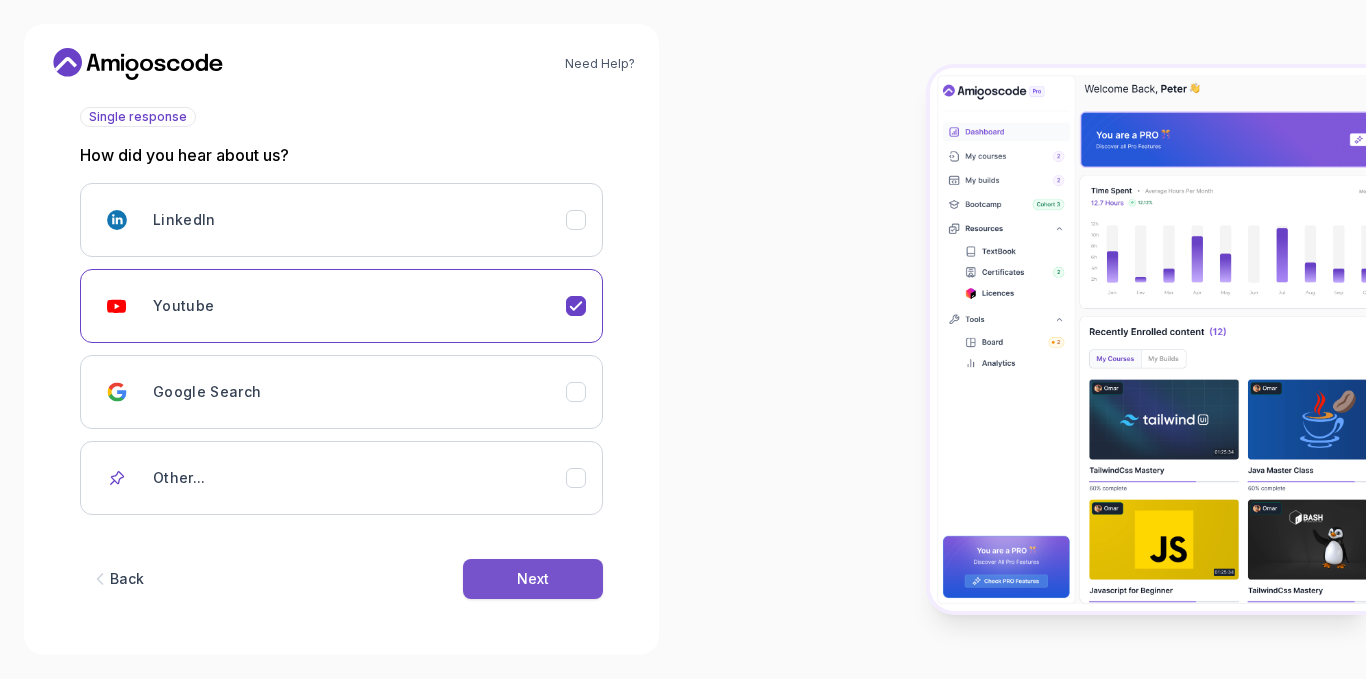 click on "Next" at bounding box center [533, 579] 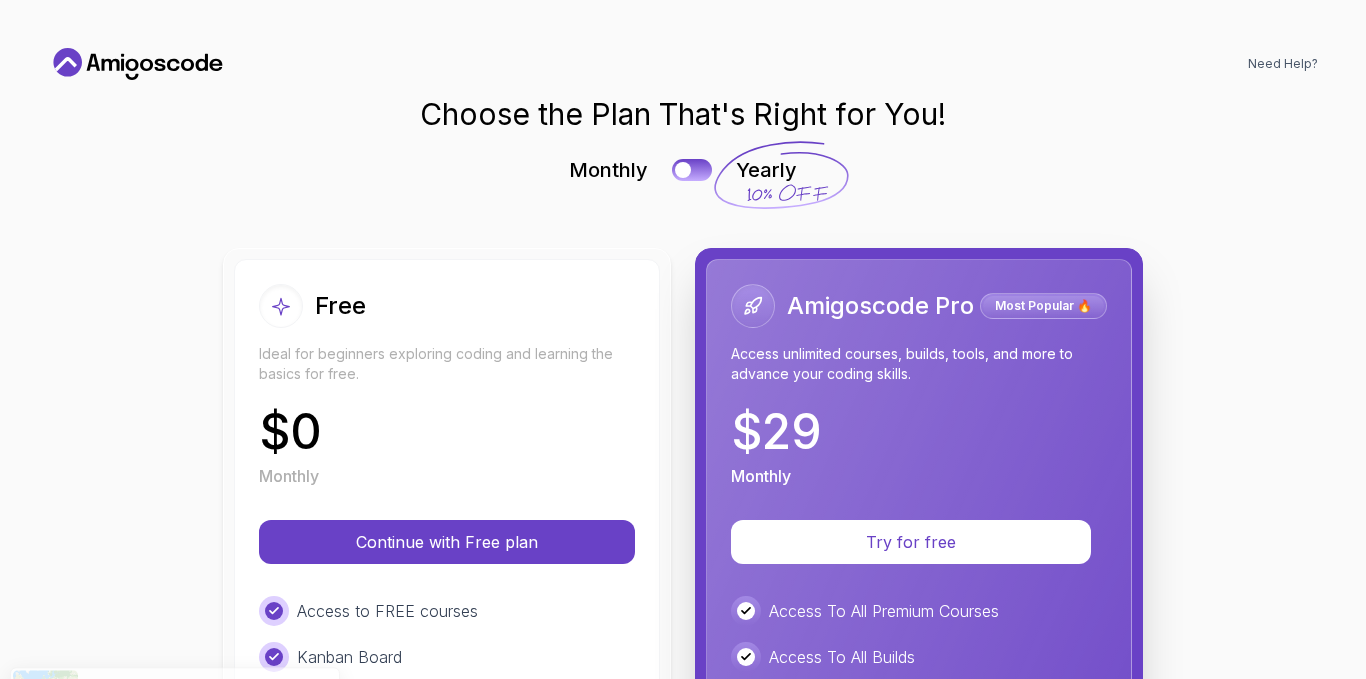 scroll, scrollTop: 0, scrollLeft: 0, axis: both 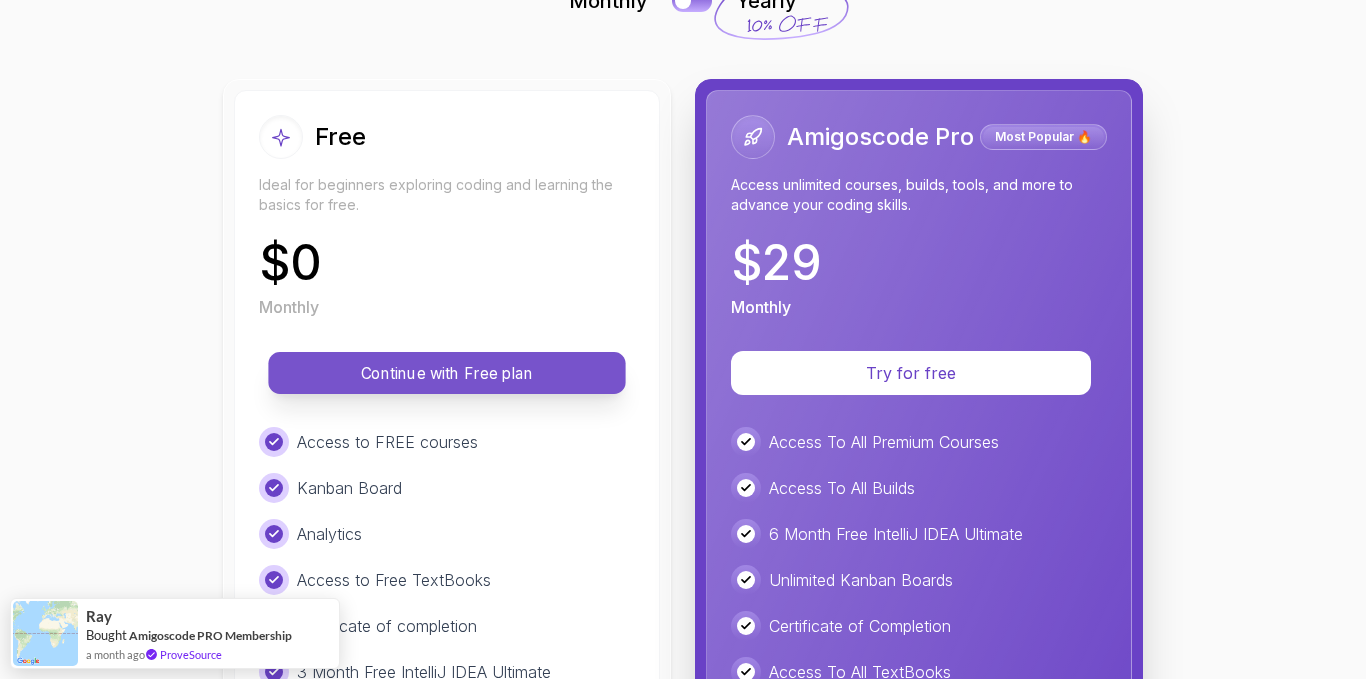 click on "Continue with Free plan" at bounding box center (447, 373) 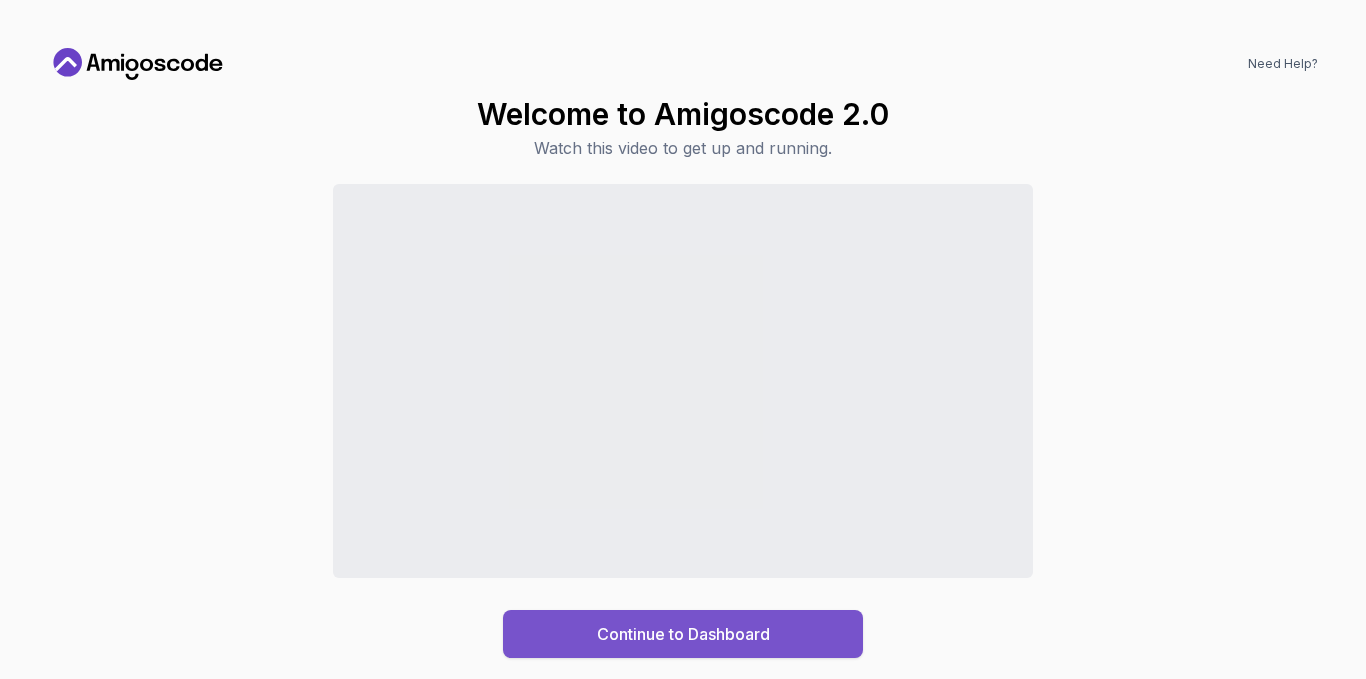 click on "Continue to Dashboard" at bounding box center (683, 634) 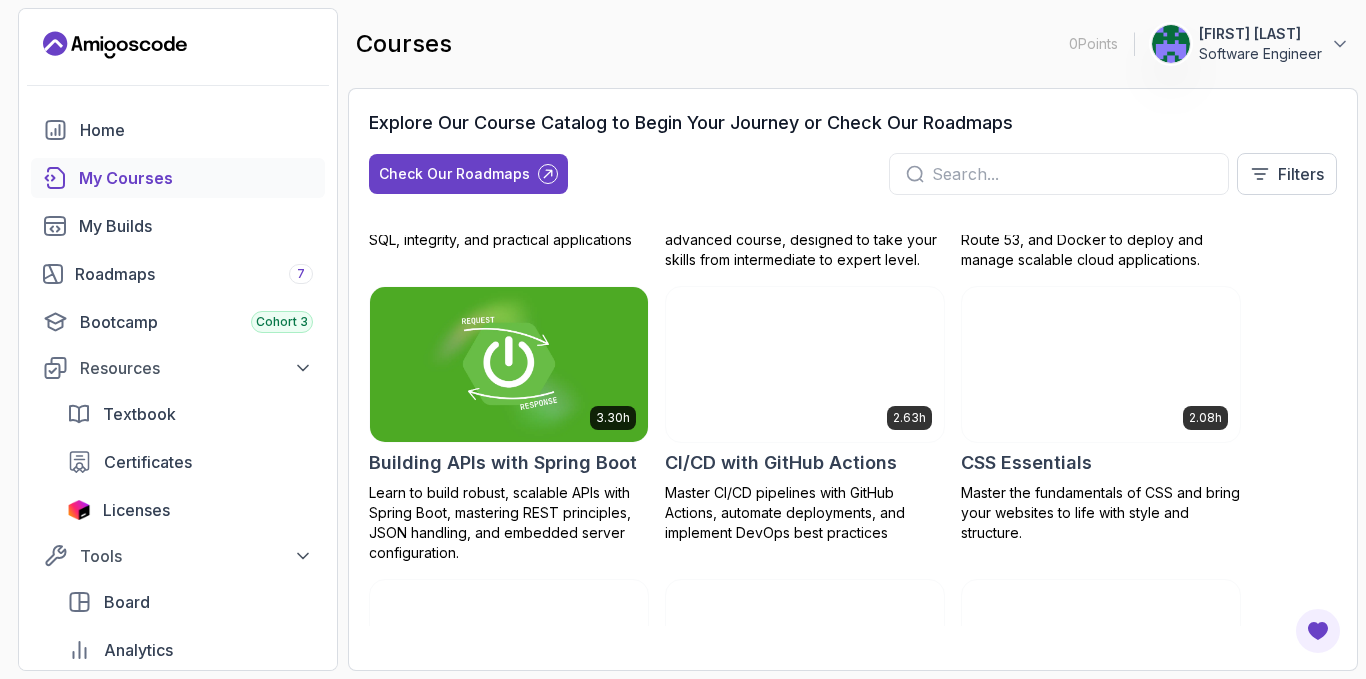 scroll, scrollTop: 222, scrollLeft: 0, axis: vertical 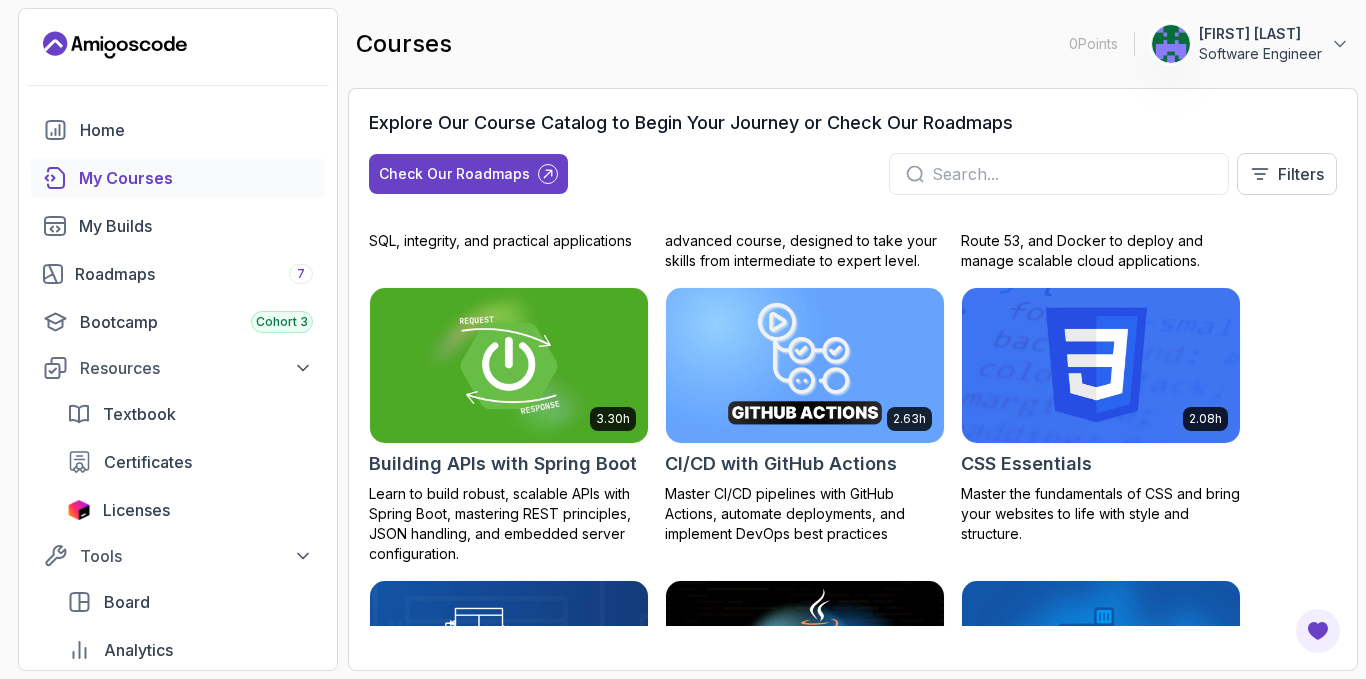 click at bounding box center (509, 365) 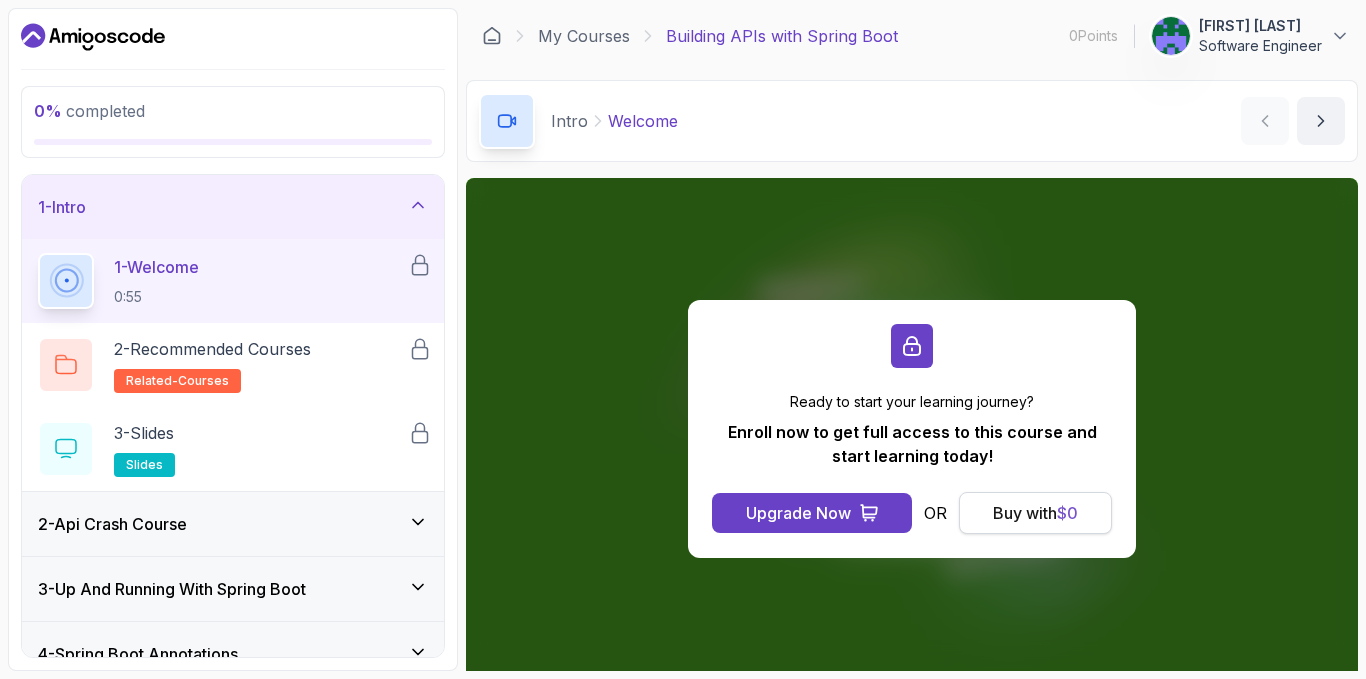 click on "Buy with  $ 0" at bounding box center (1035, 513) 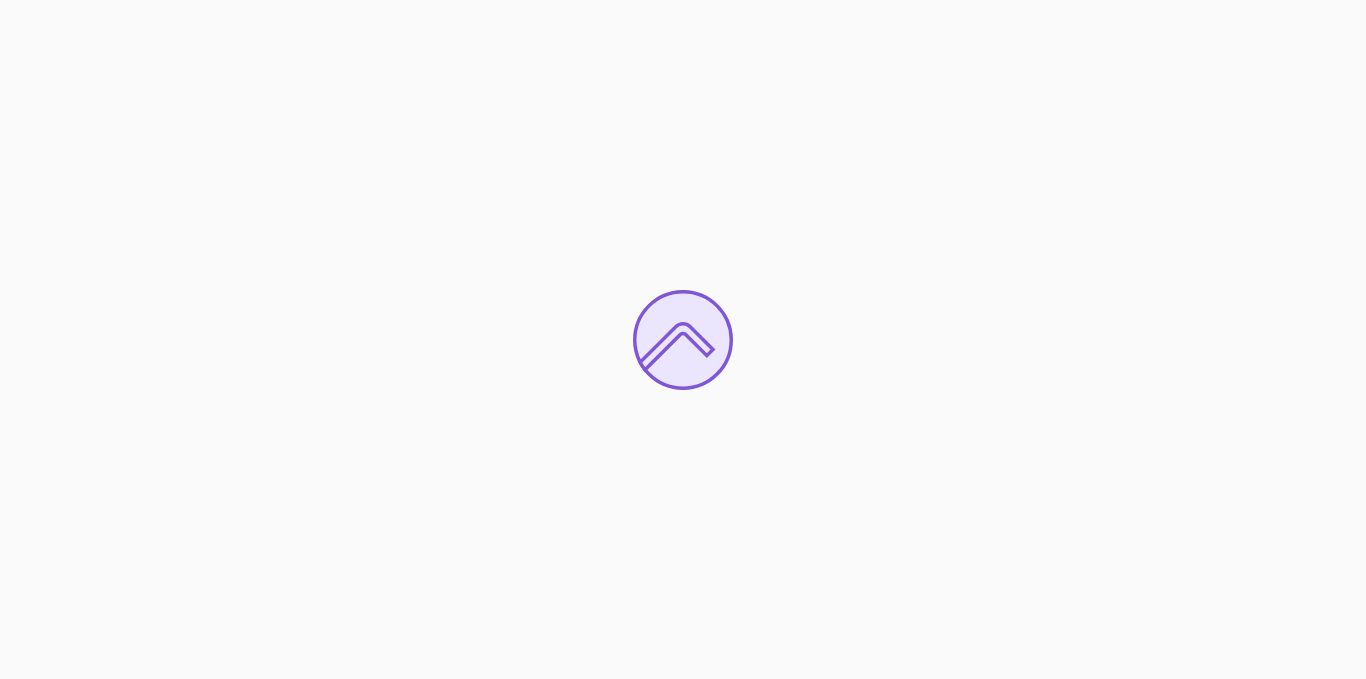 scroll, scrollTop: 0, scrollLeft: 0, axis: both 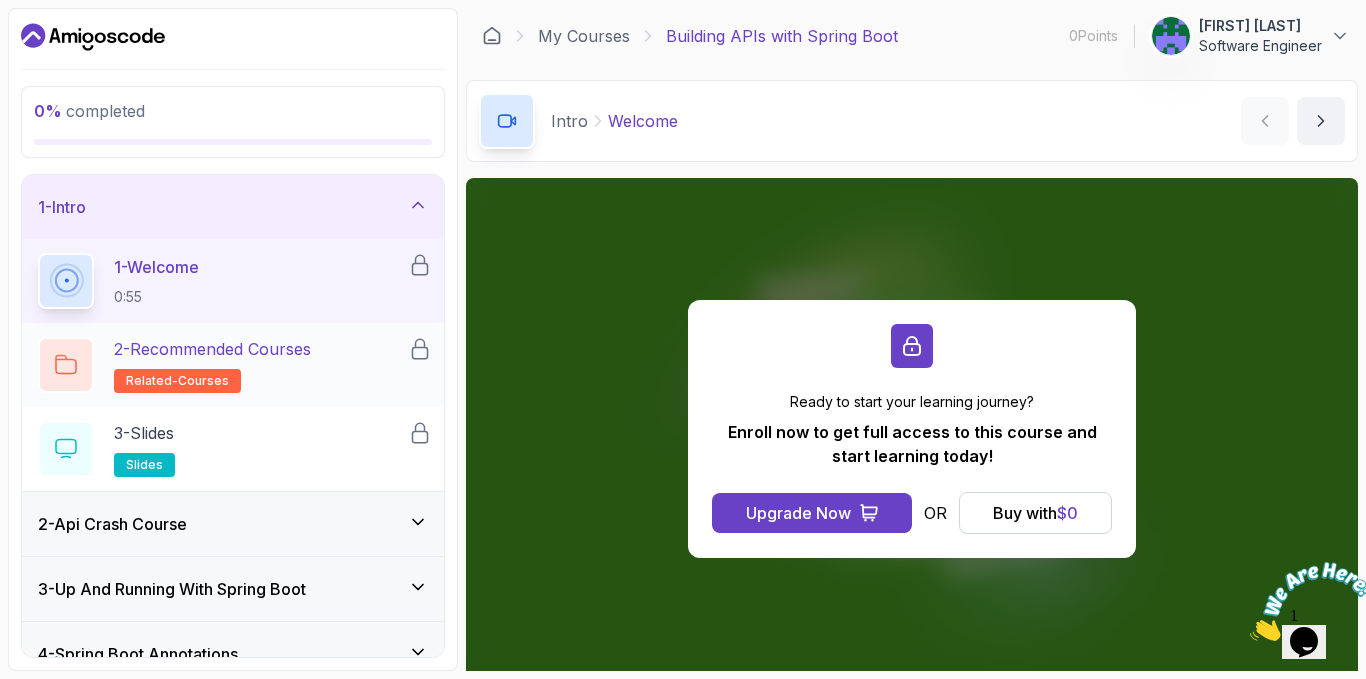 click on "2  -  Recommended Courses" at bounding box center (212, 349) 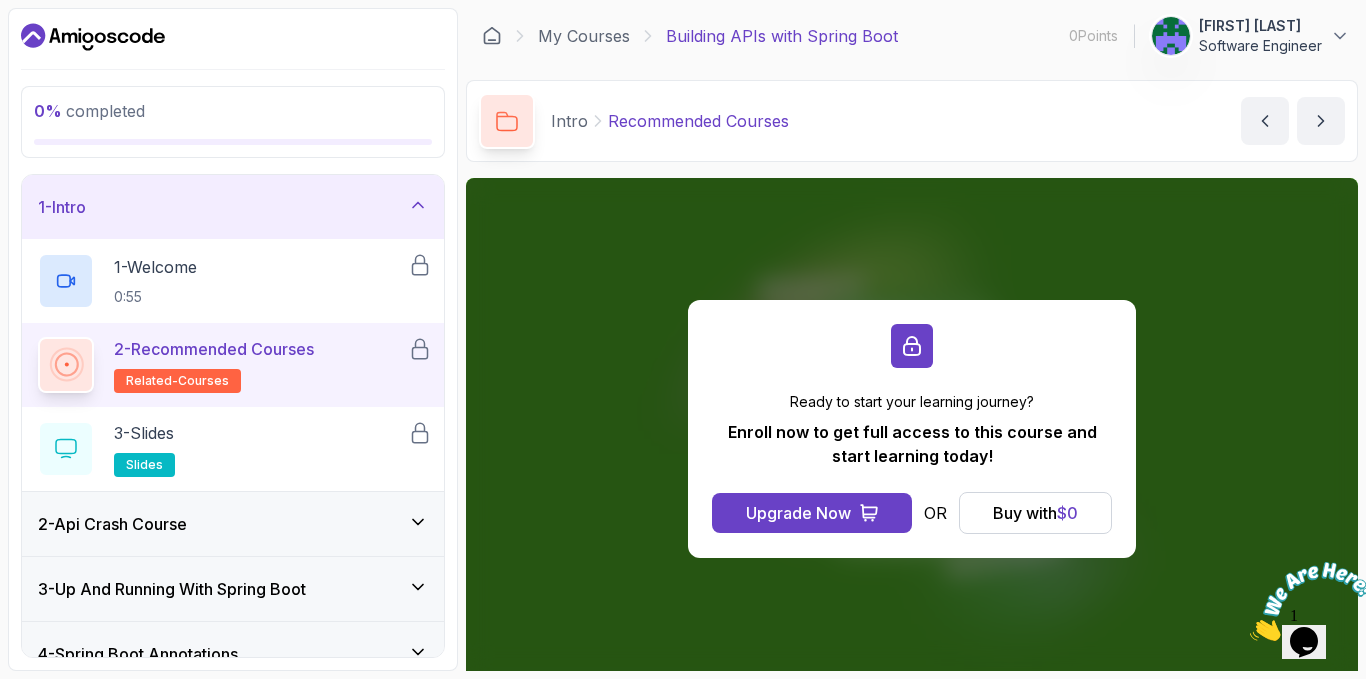 click on "2  -  Api Crash Course" at bounding box center [233, 524] 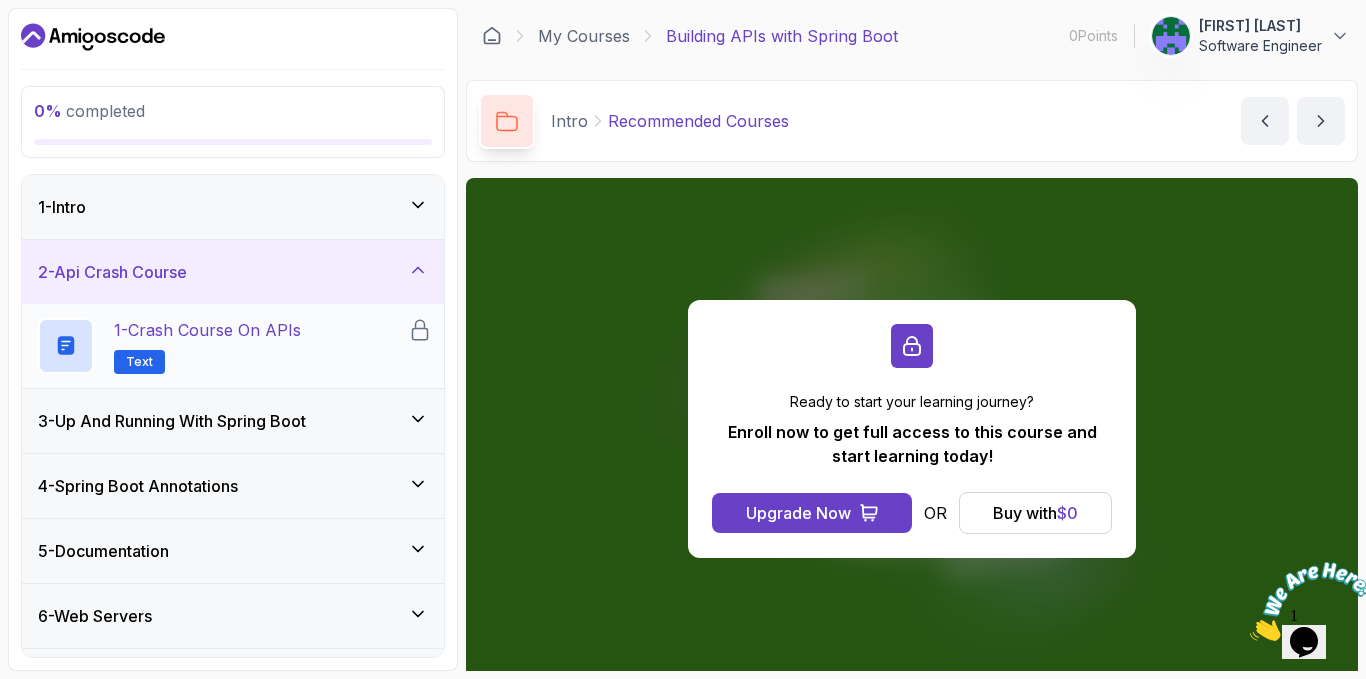 click on "Text" at bounding box center [139, 362] 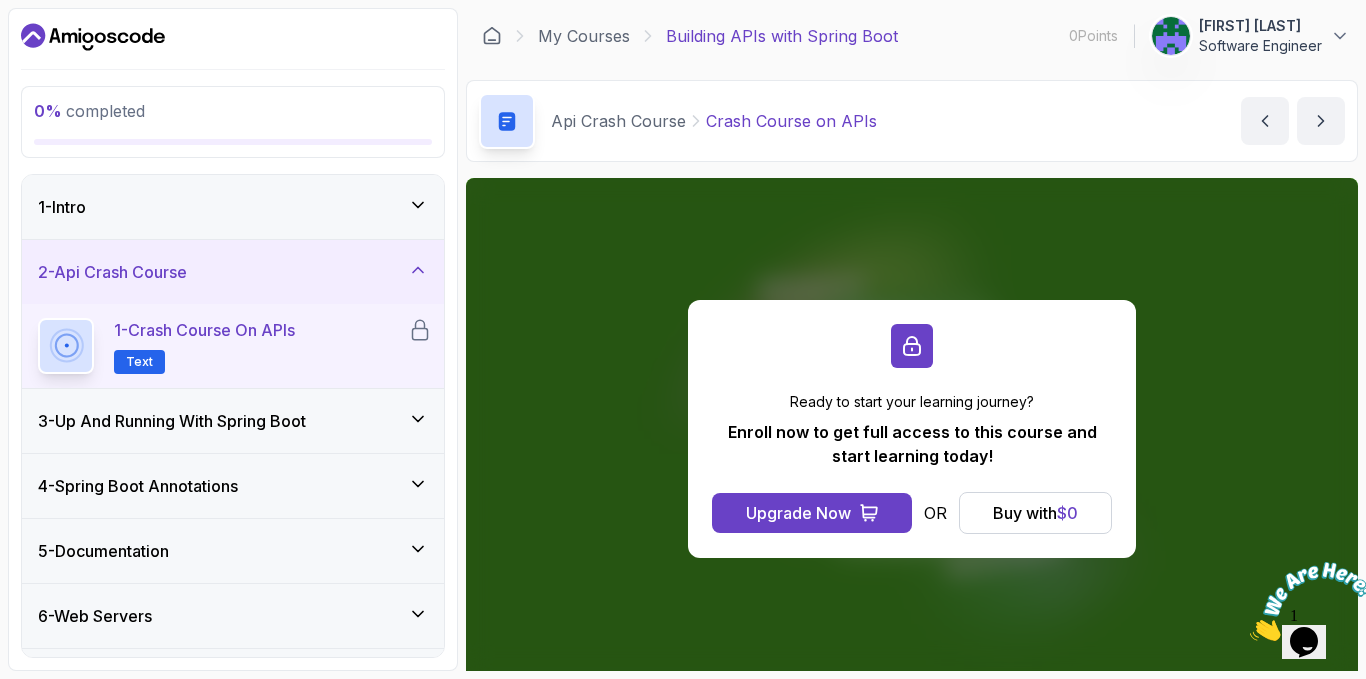 click on "3  -  Up And Running With Spring Boot" at bounding box center [233, 421] 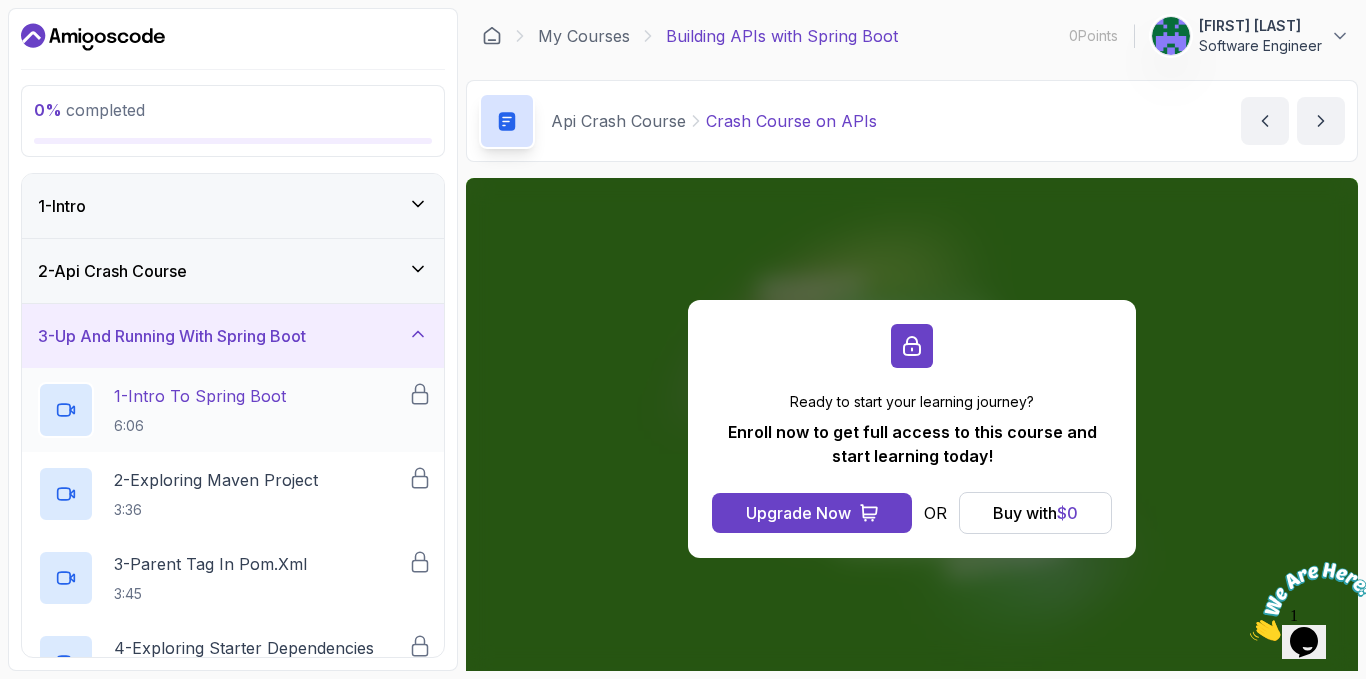 click on "1  -  Intro To Spring Boot" at bounding box center (200, 396) 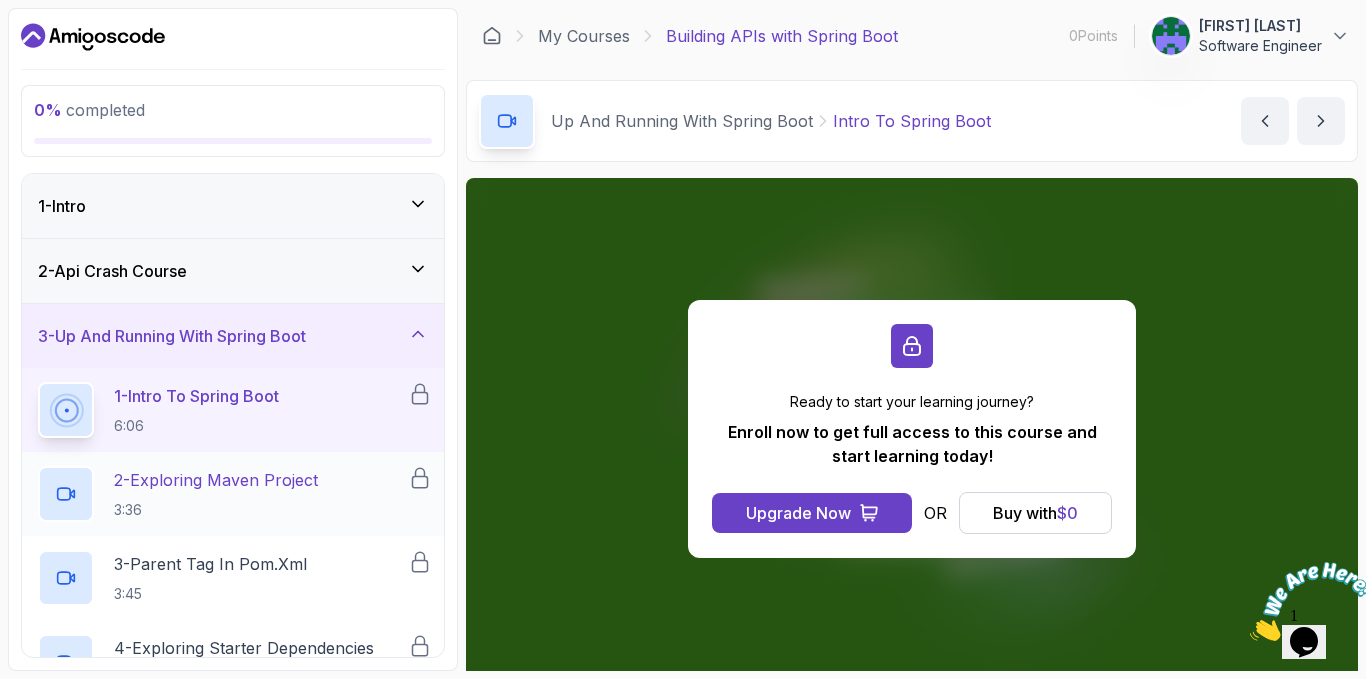 click on "2  -  Exploring Maven Project" at bounding box center (216, 480) 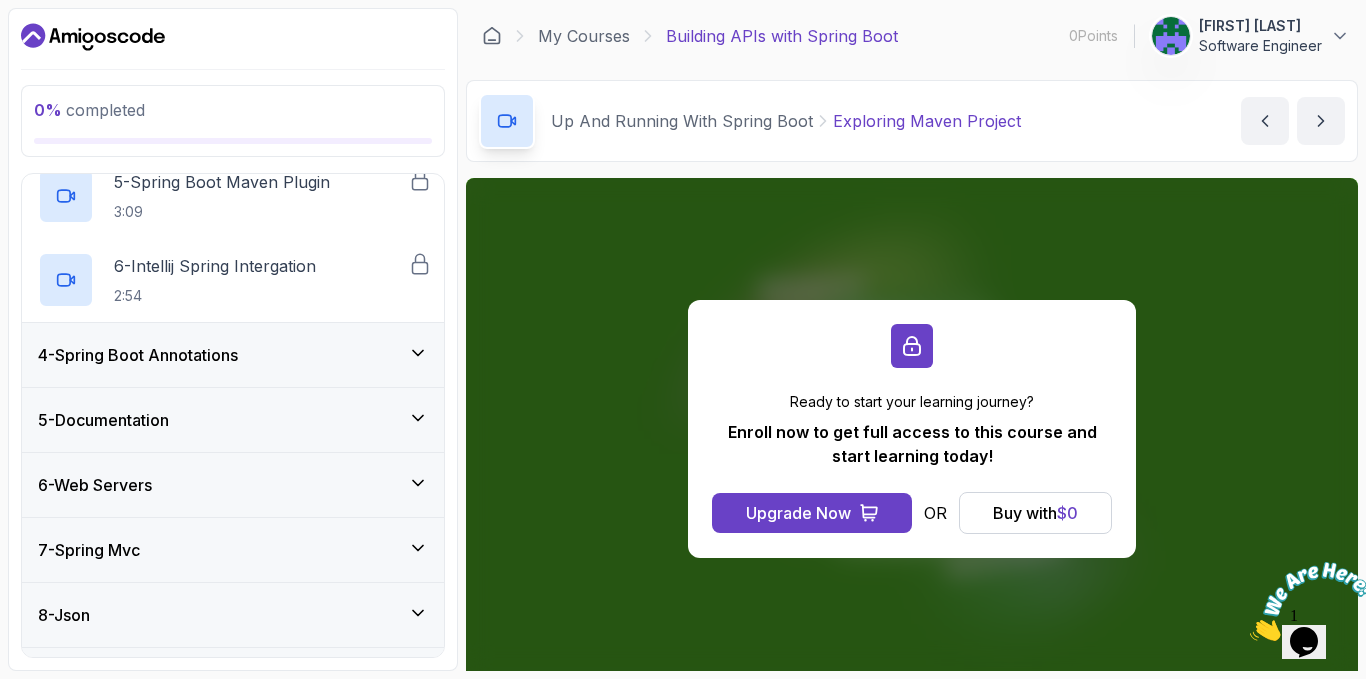 click on "4  -  Spring Boot Annotations" at bounding box center [138, 355] 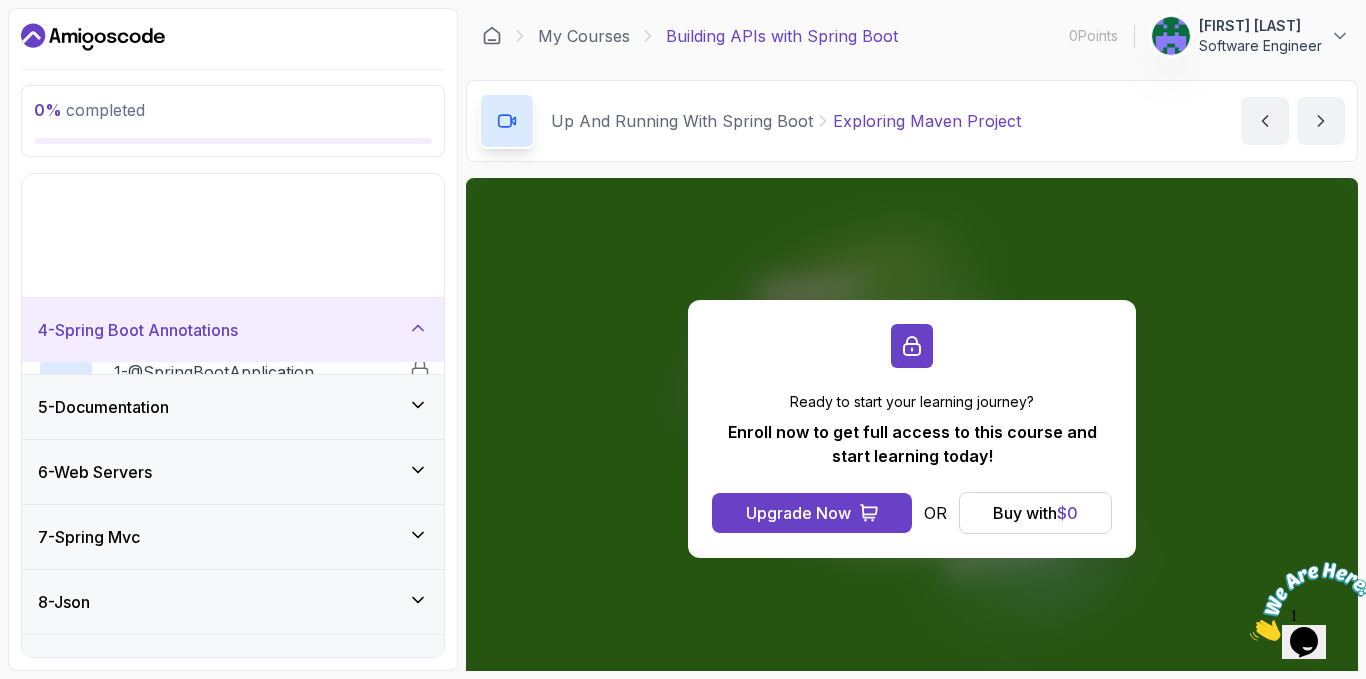 scroll, scrollTop: 167, scrollLeft: 0, axis: vertical 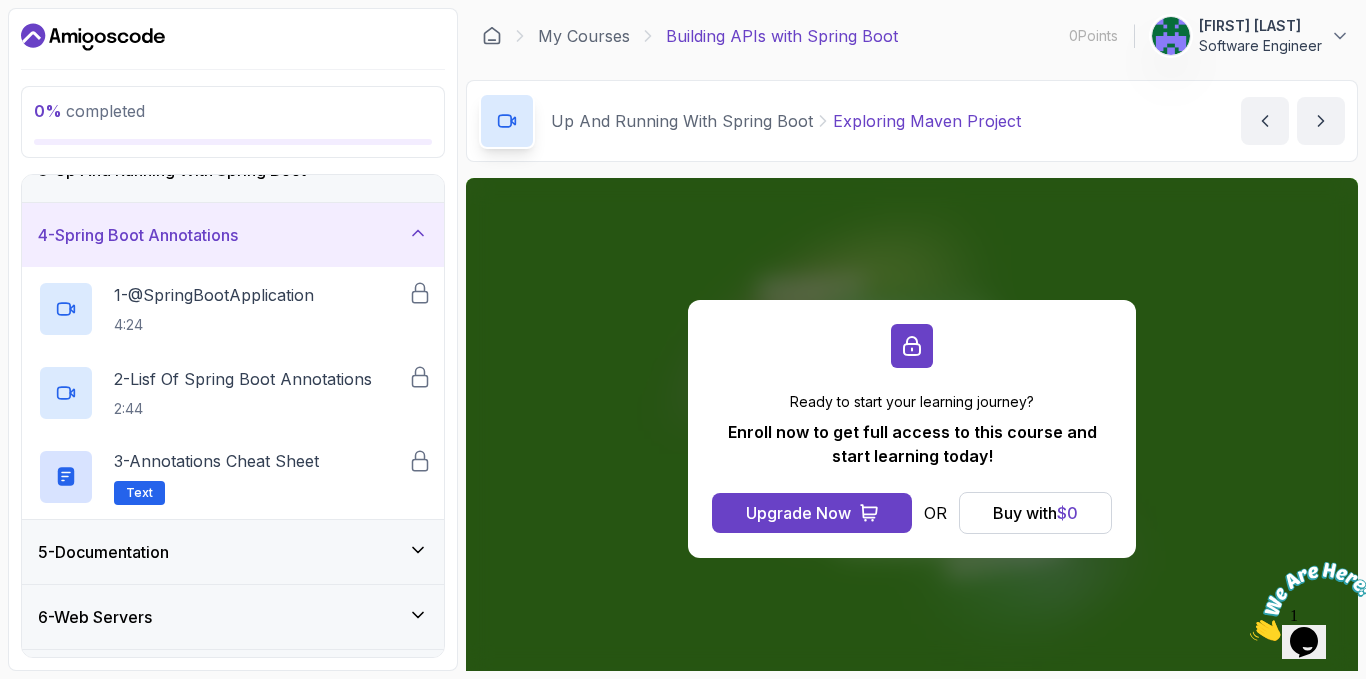 click on "Ready to start your learning journey? Enroll now to get full access to this course and start learning today! Upgrade Now OR Buy with  $ 0" at bounding box center [912, 429] 